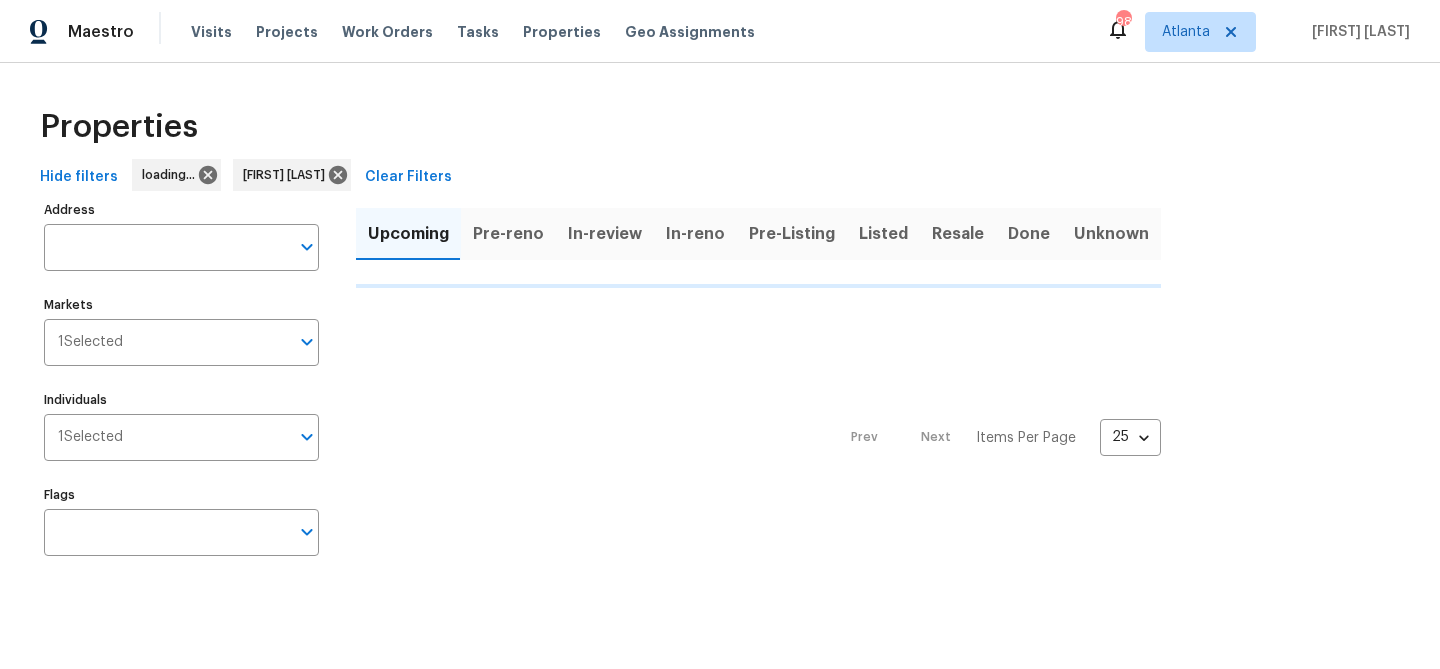 scroll, scrollTop: 0, scrollLeft: 0, axis: both 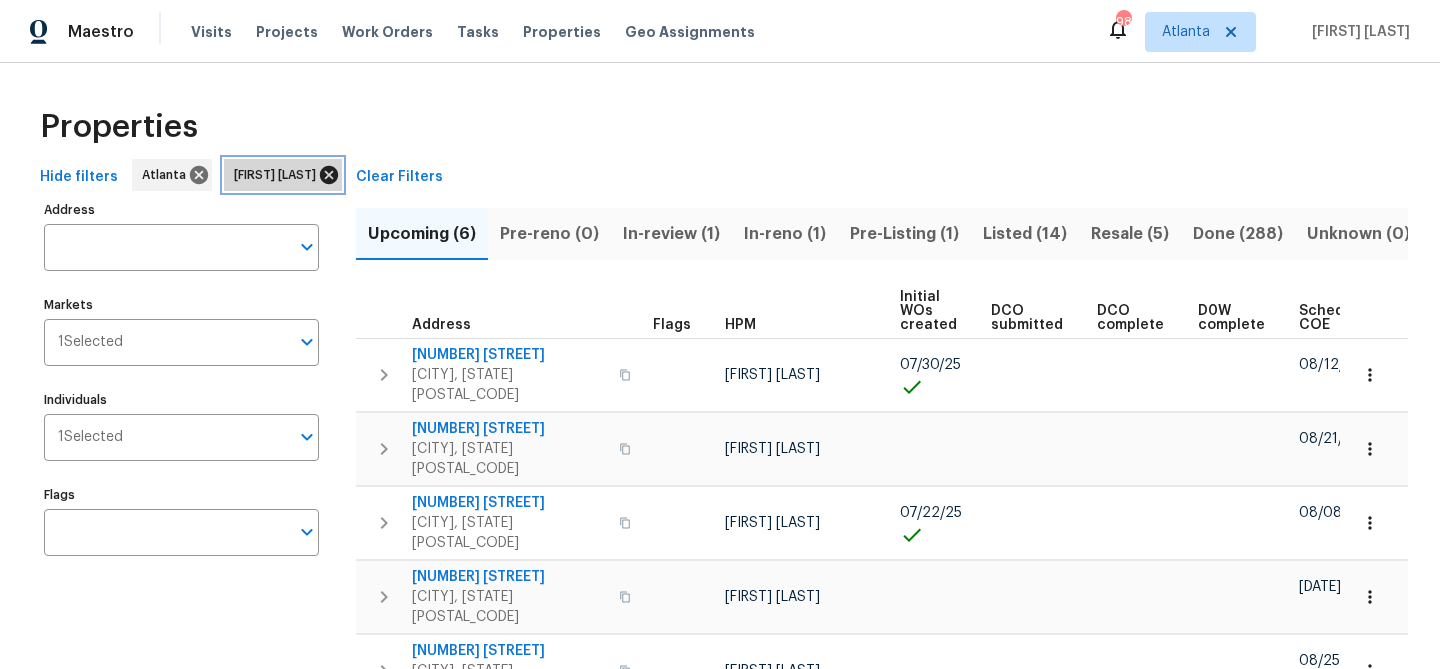 click 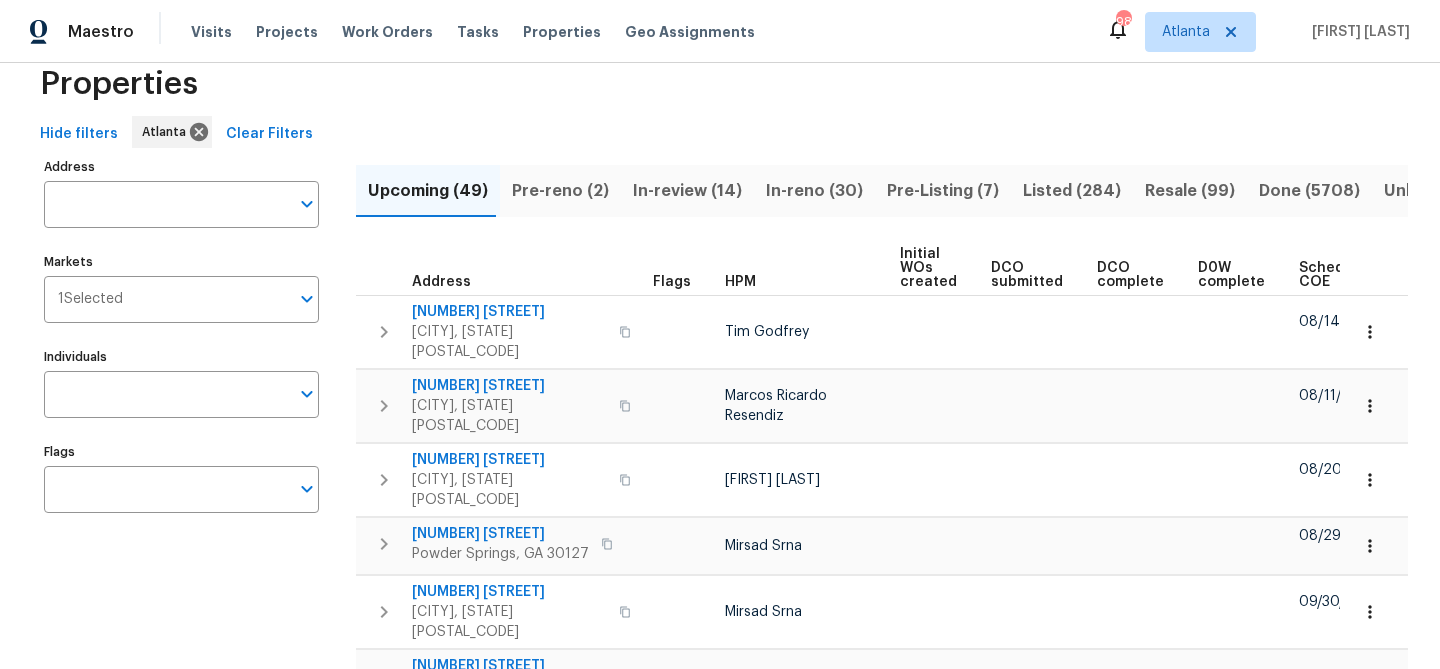 scroll, scrollTop: 0, scrollLeft: 0, axis: both 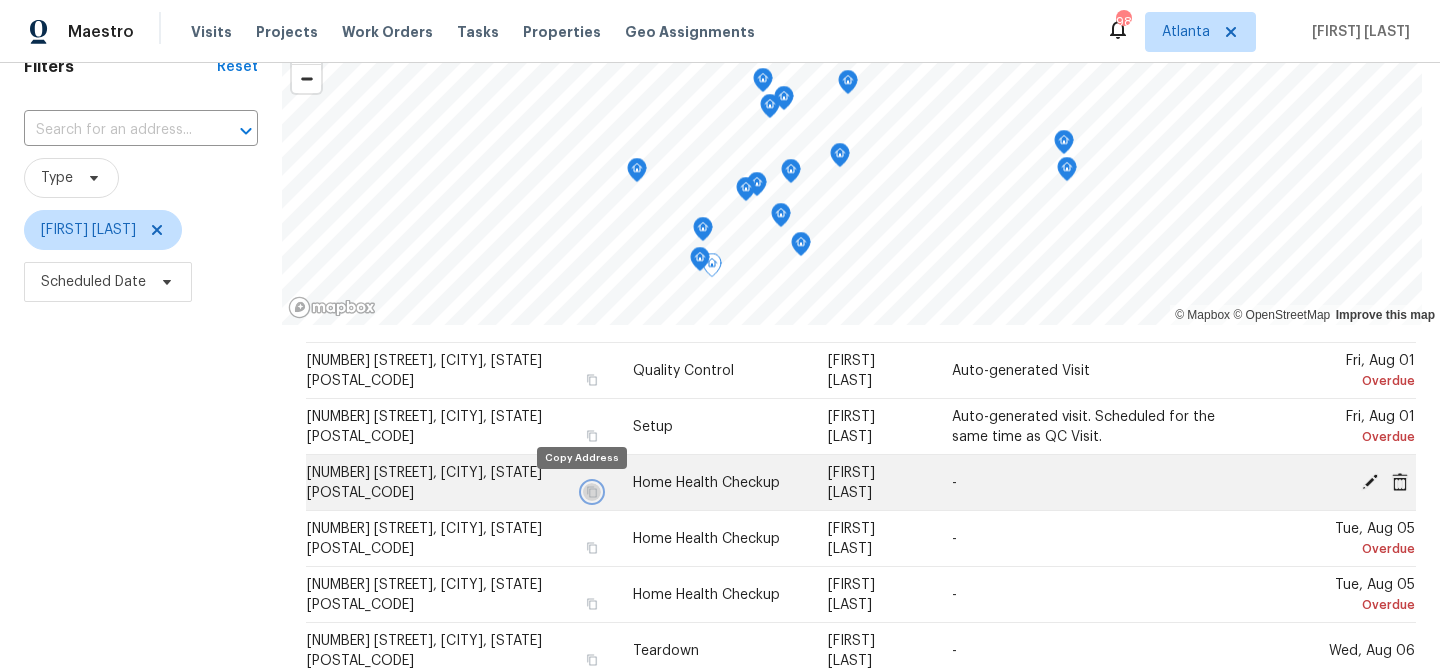 click 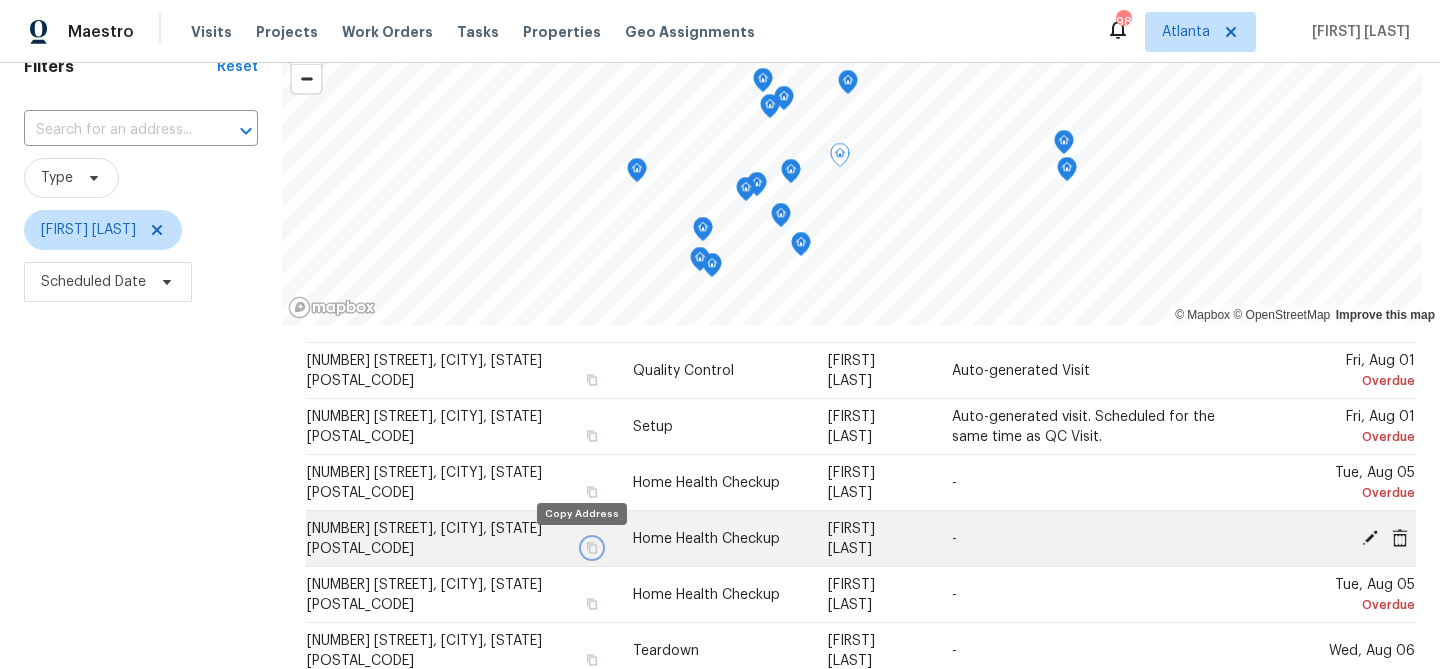 click 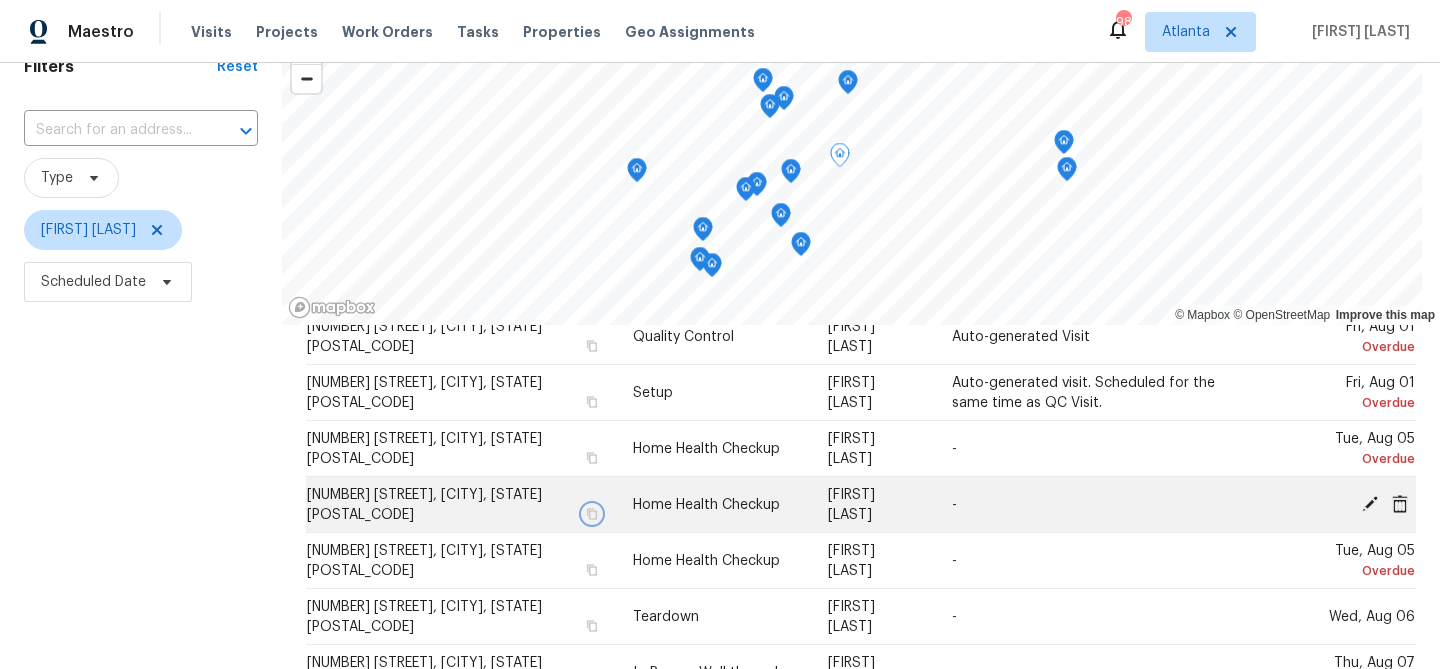 scroll, scrollTop: 117, scrollLeft: 0, axis: vertical 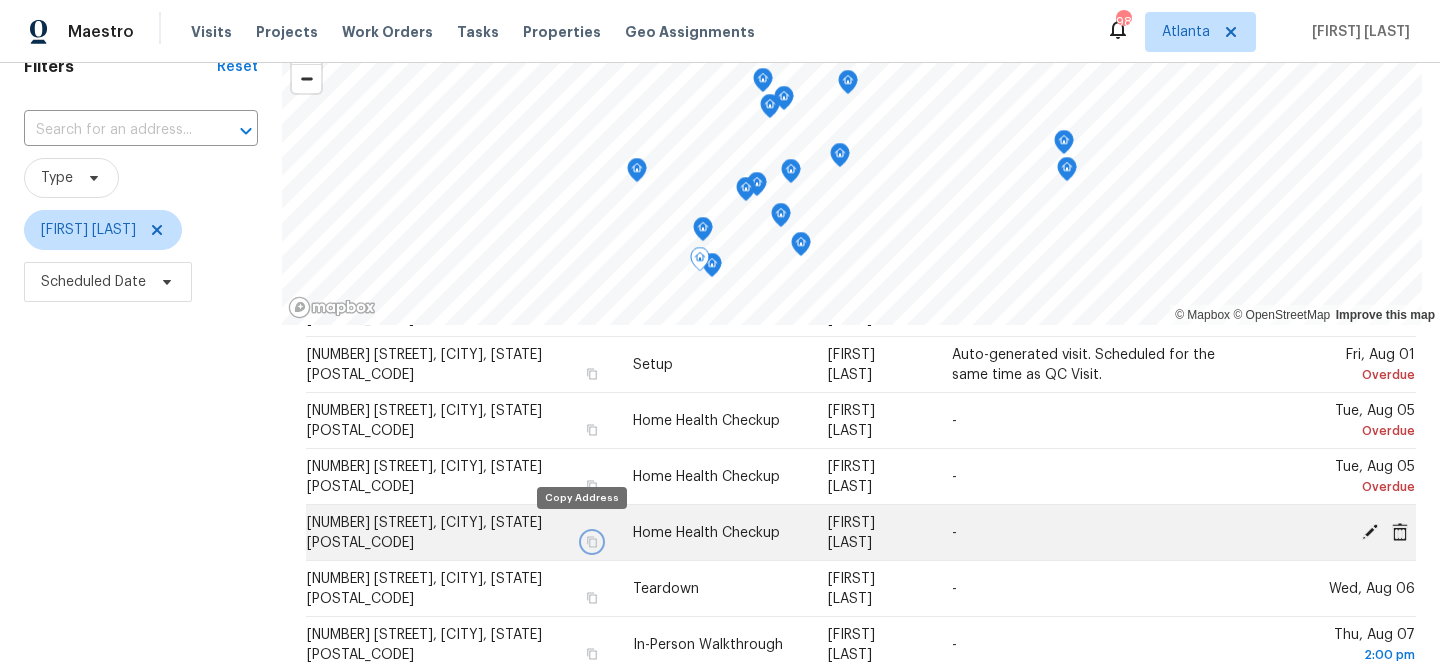 click 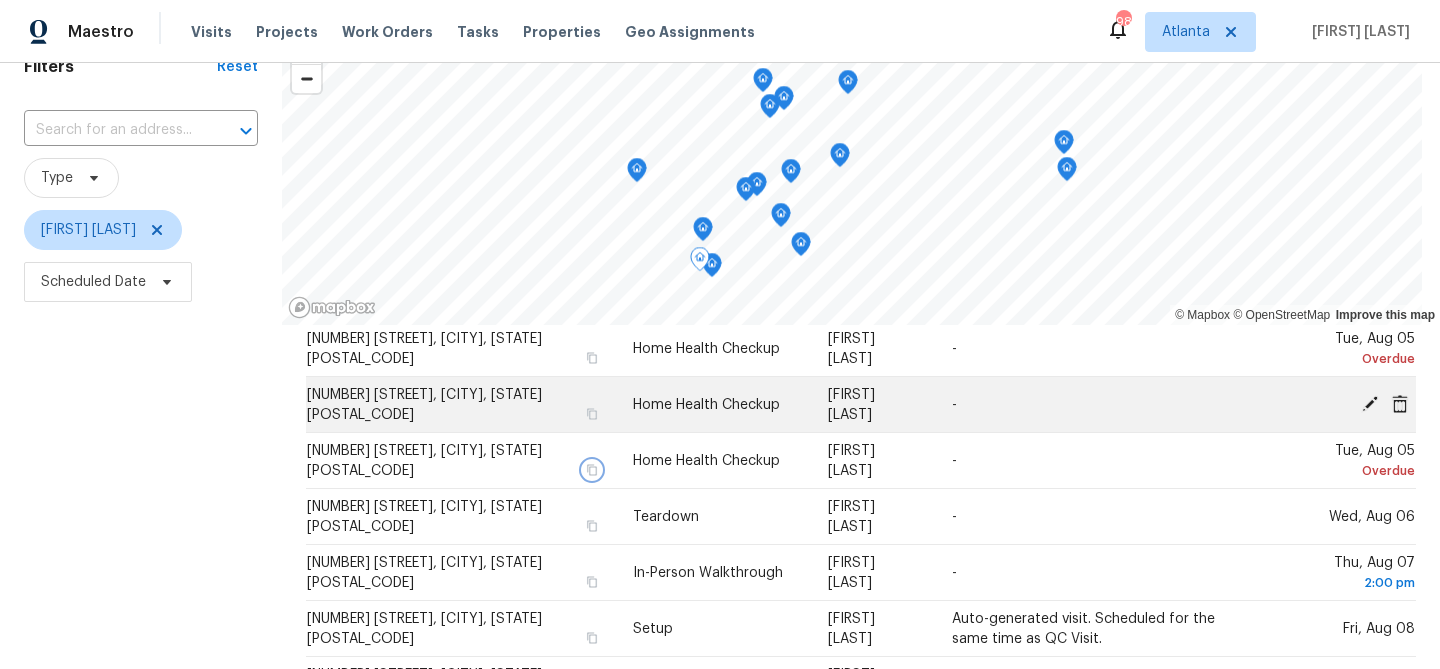 scroll, scrollTop: 193, scrollLeft: 0, axis: vertical 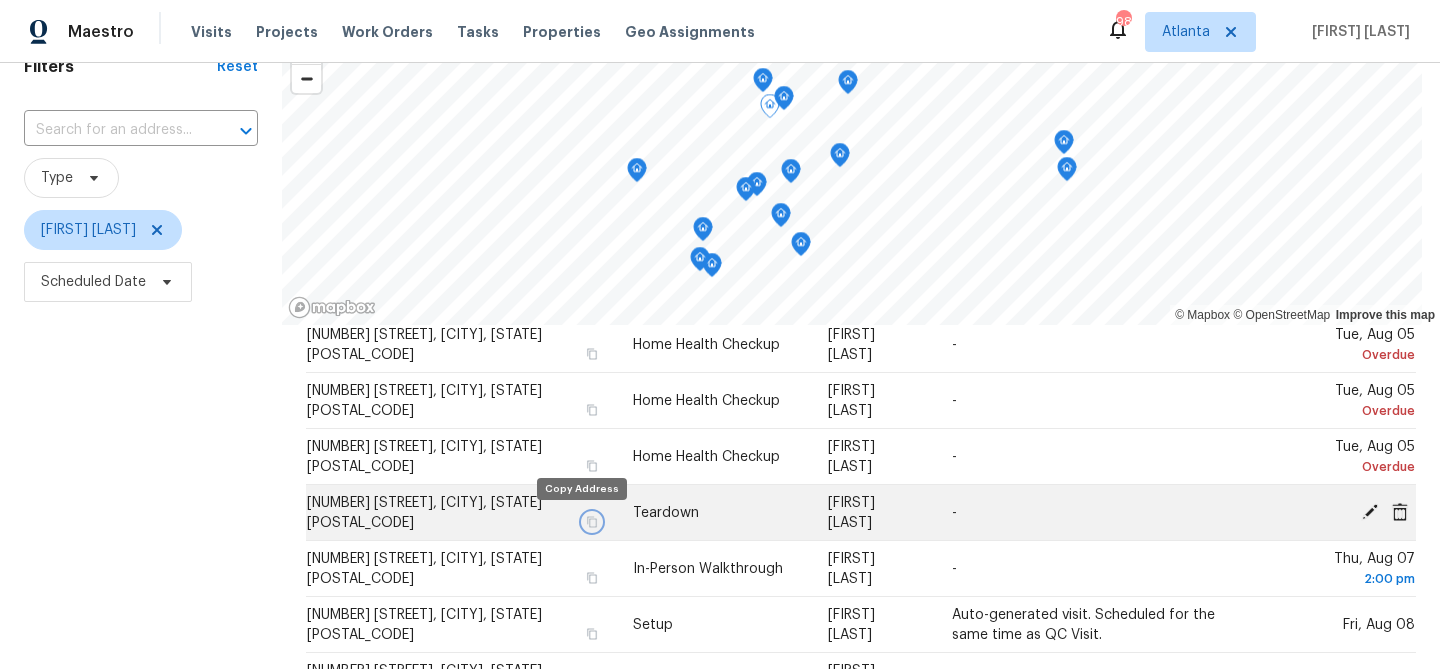 click 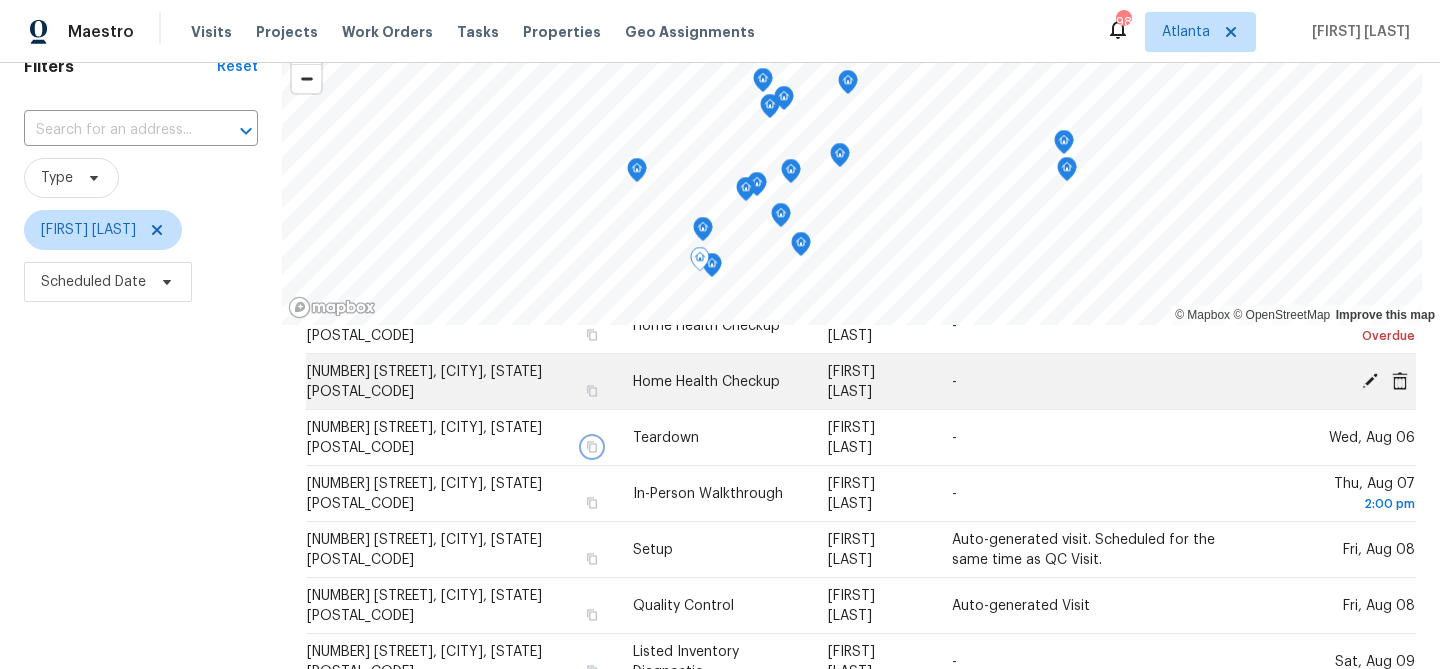 scroll, scrollTop: 269, scrollLeft: 0, axis: vertical 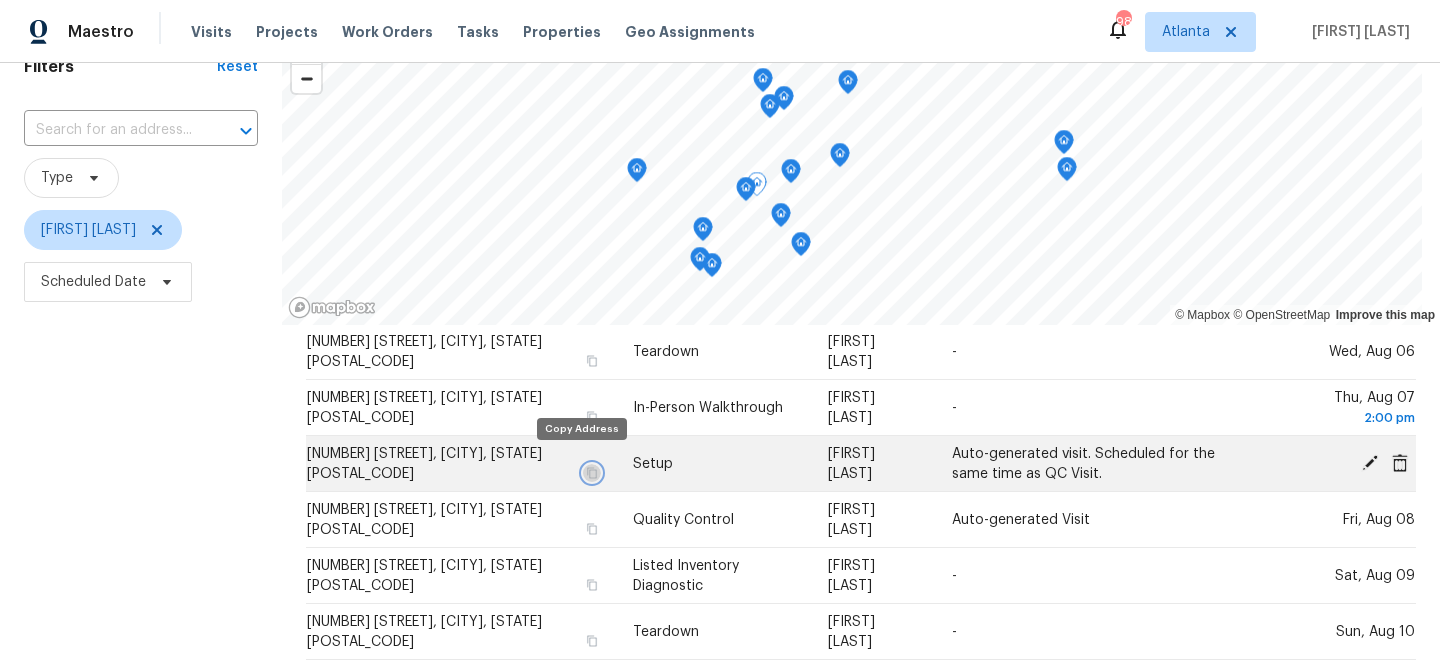 click 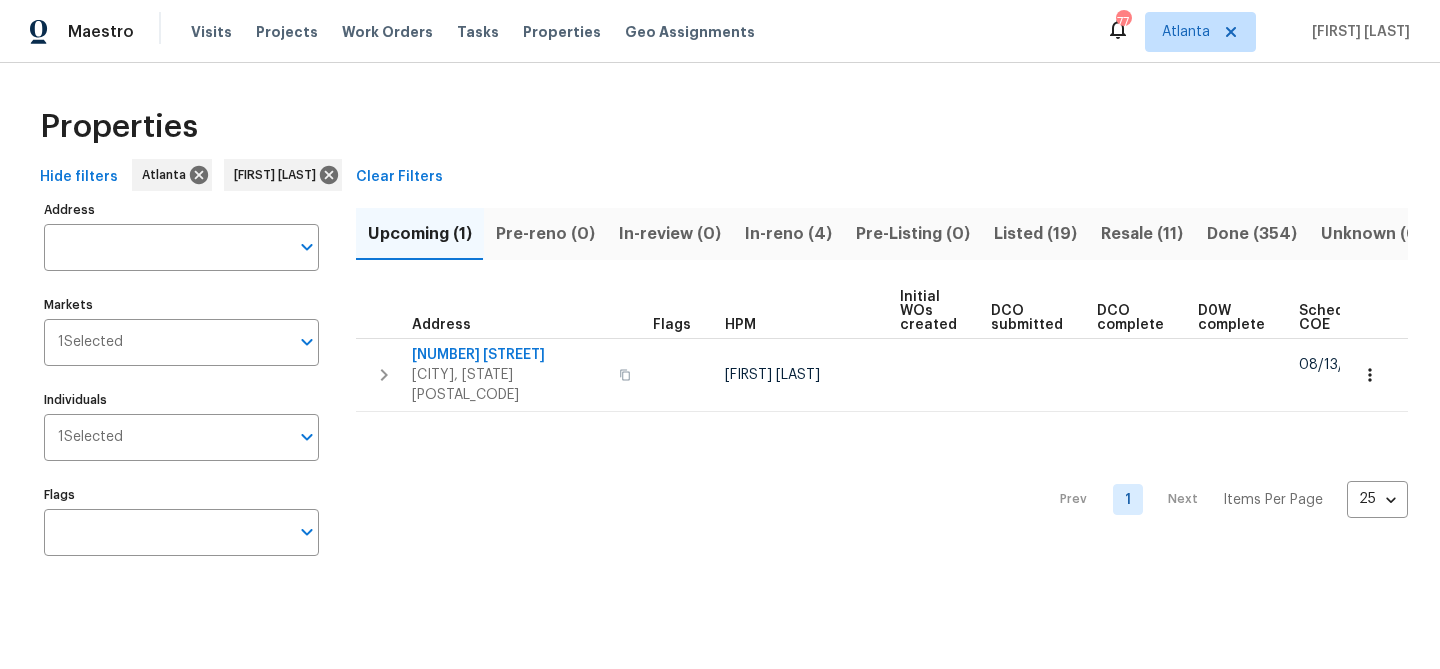 scroll, scrollTop: 0, scrollLeft: 0, axis: both 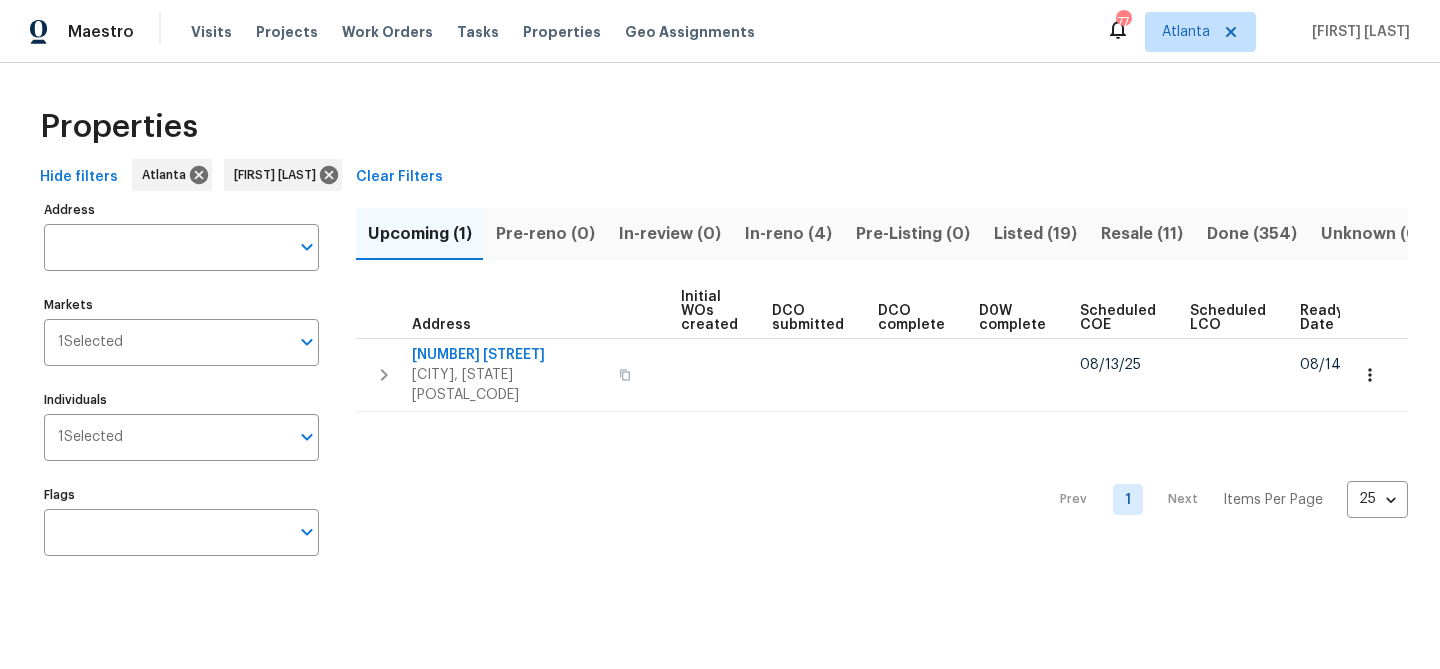 click on "In-reno (4)" at bounding box center (788, 234) 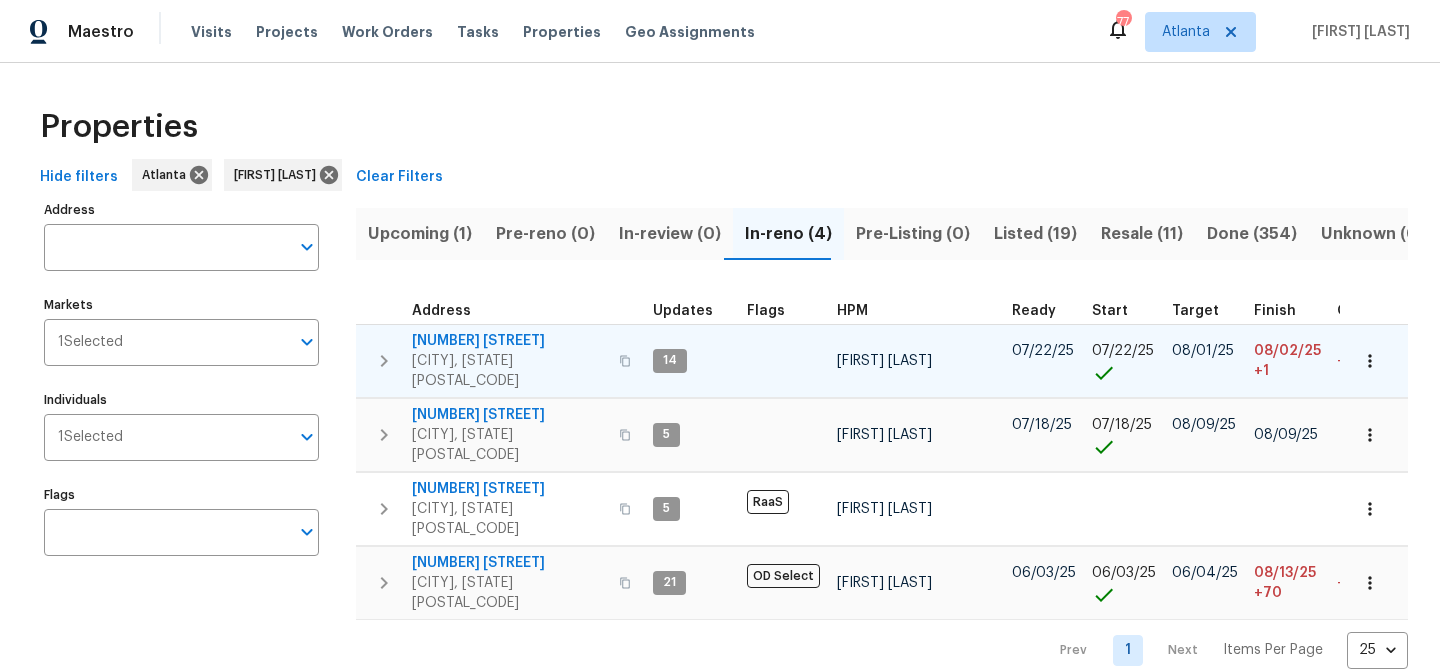 click on "1168 Granite Ln" at bounding box center [509, 341] 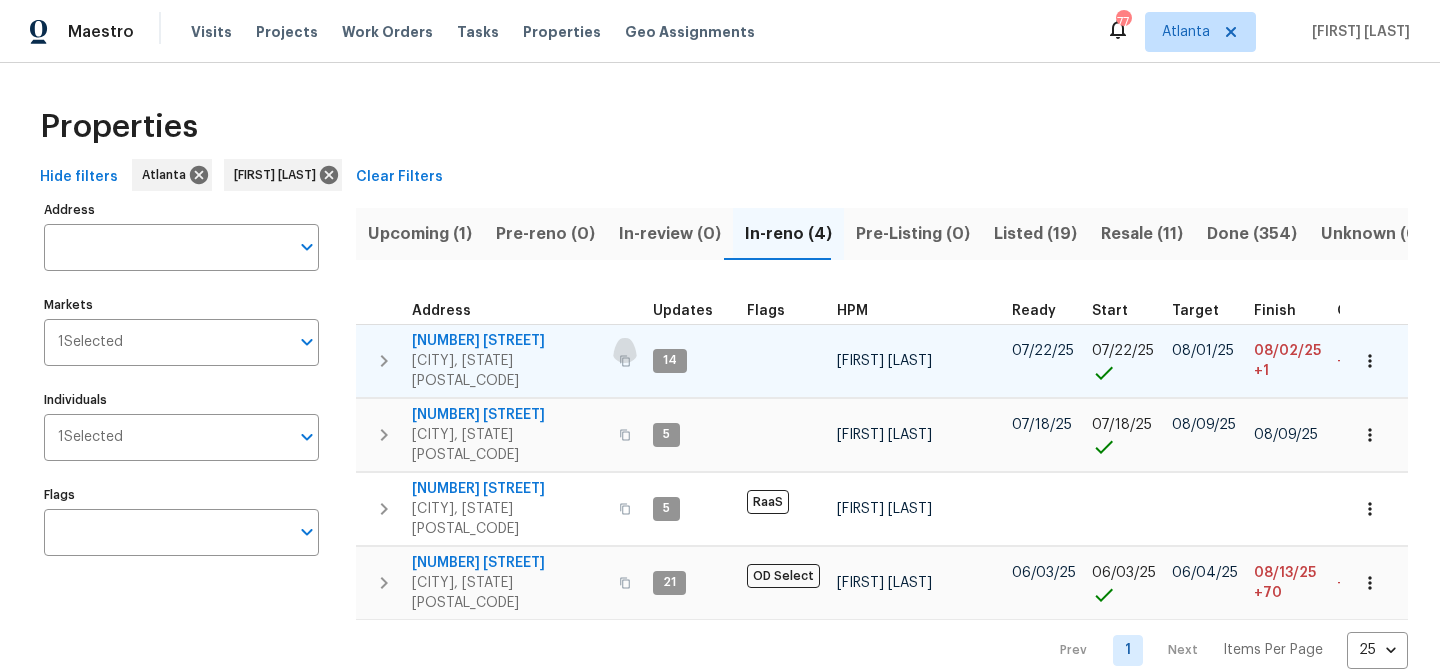 click 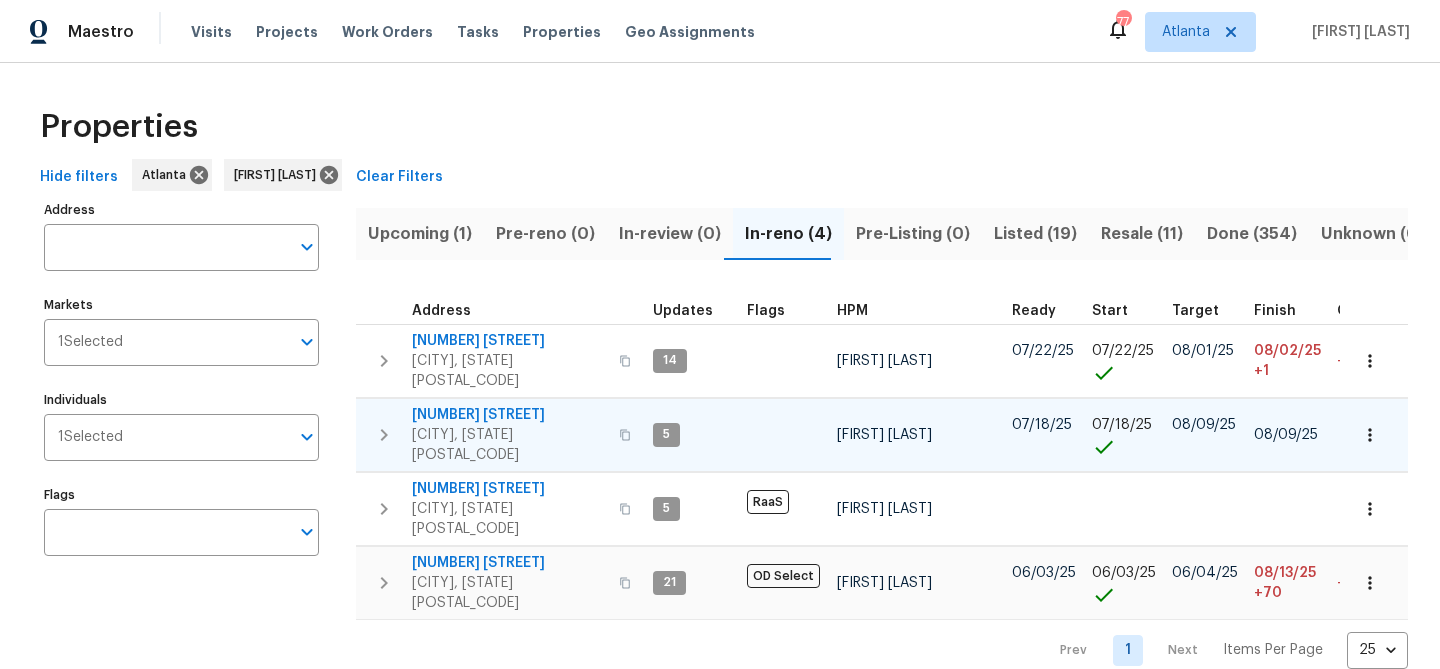 click on "2600 Moon Rd" at bounding box center [509, 415] 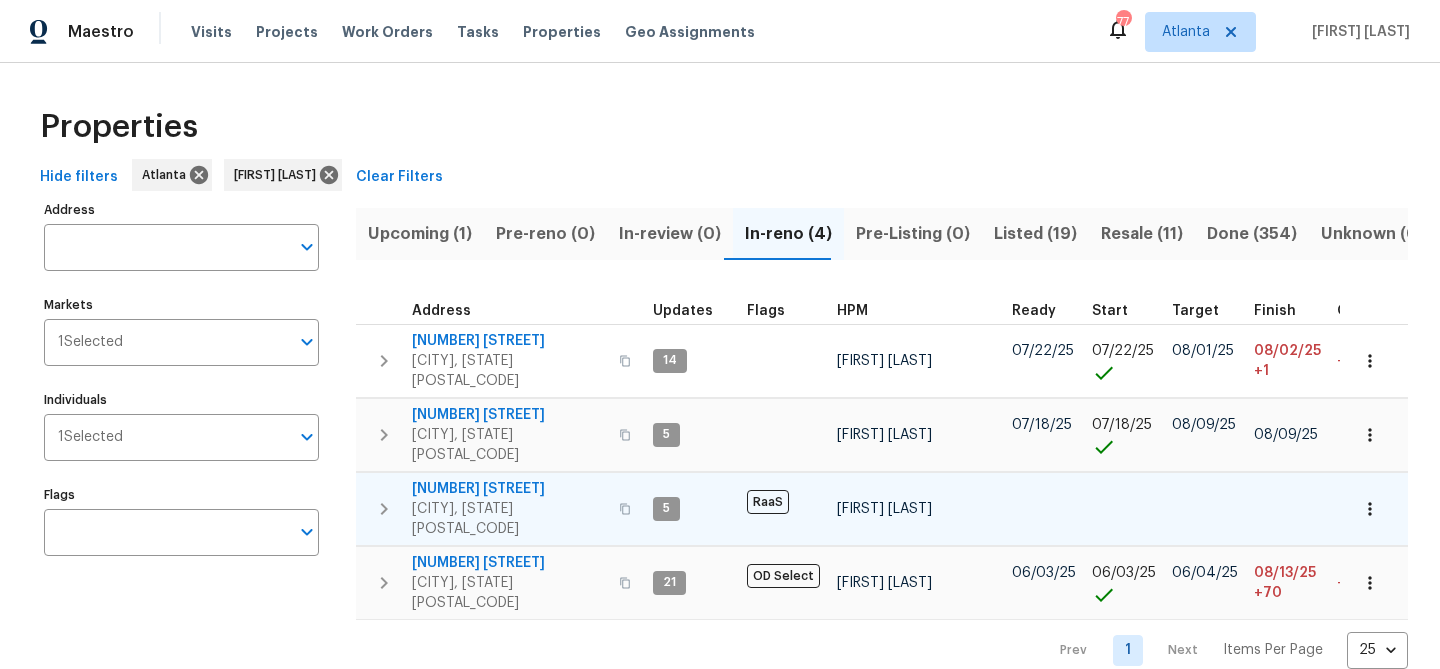 click on "3870 Golfe Links Dr" at bounding box center (509, 489) 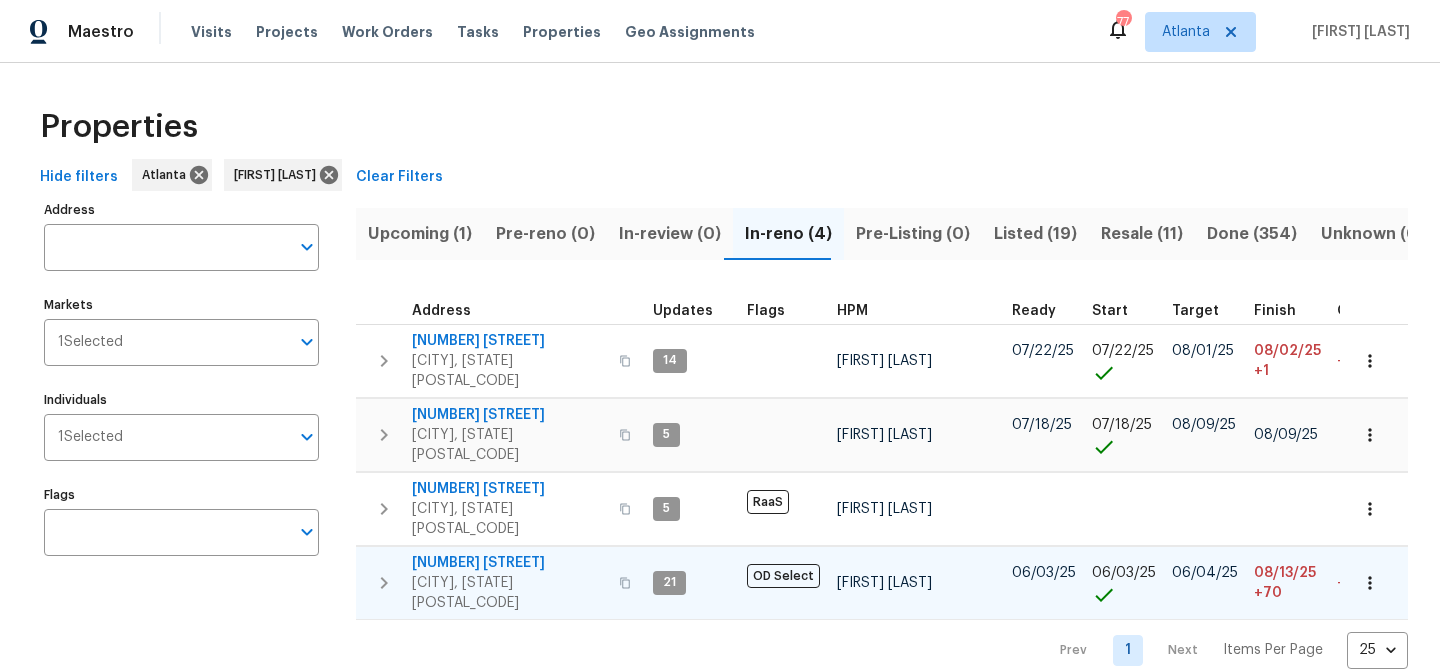 click on "190 Derby St" at bounding box center (509, 563) 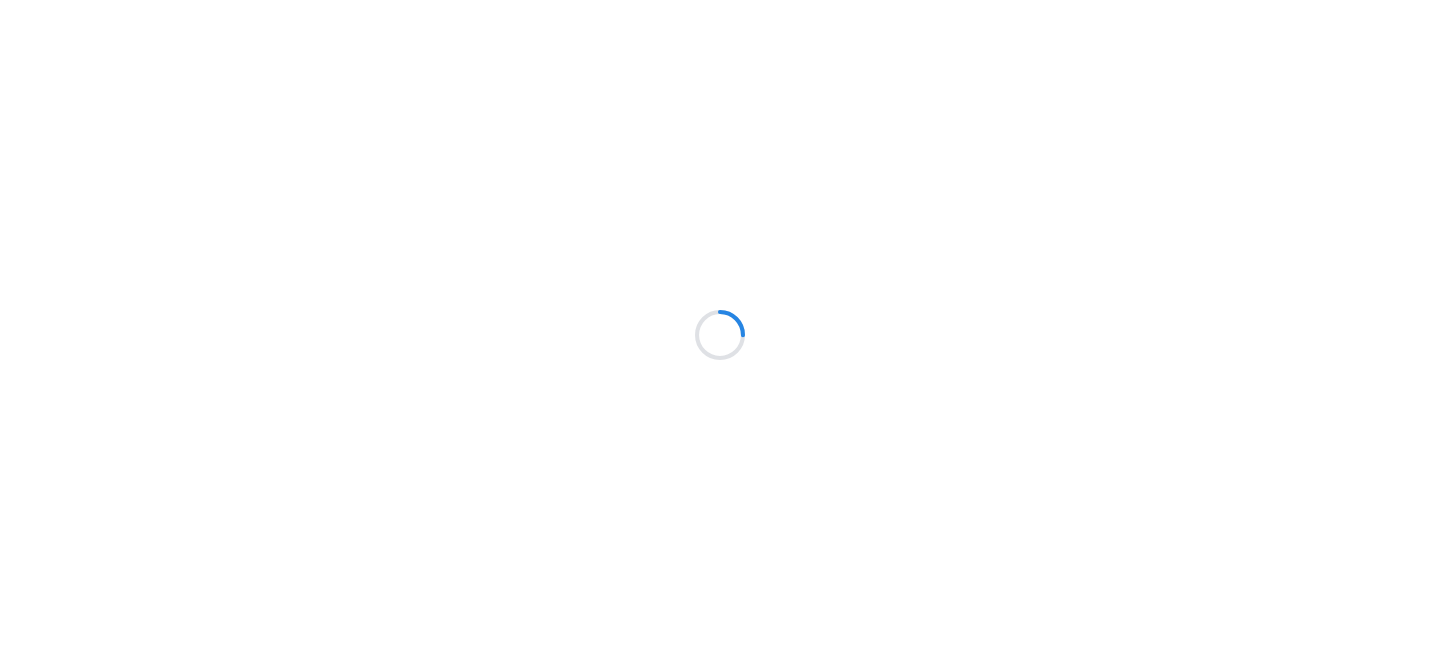 scroll, scrollTop: 0, scrollLeft: 0, axis: both 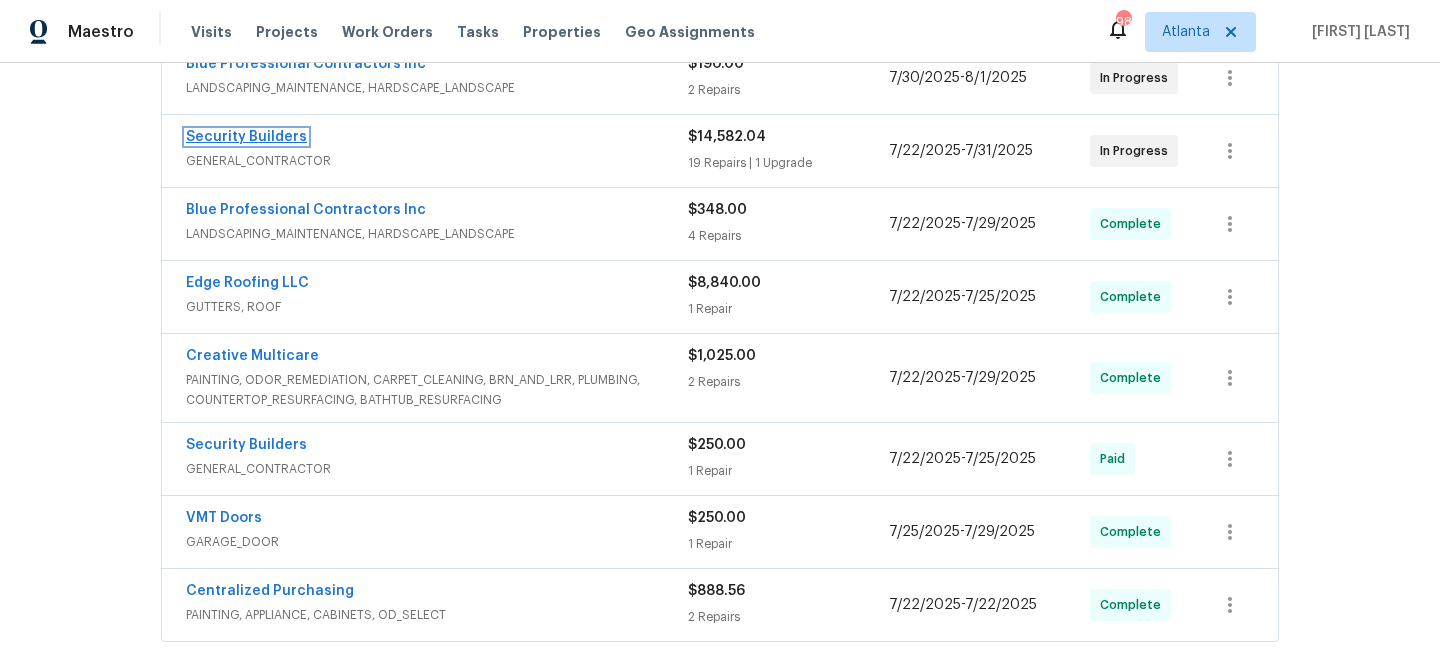 click on "Security Builders" at bounding box center [246, 137] 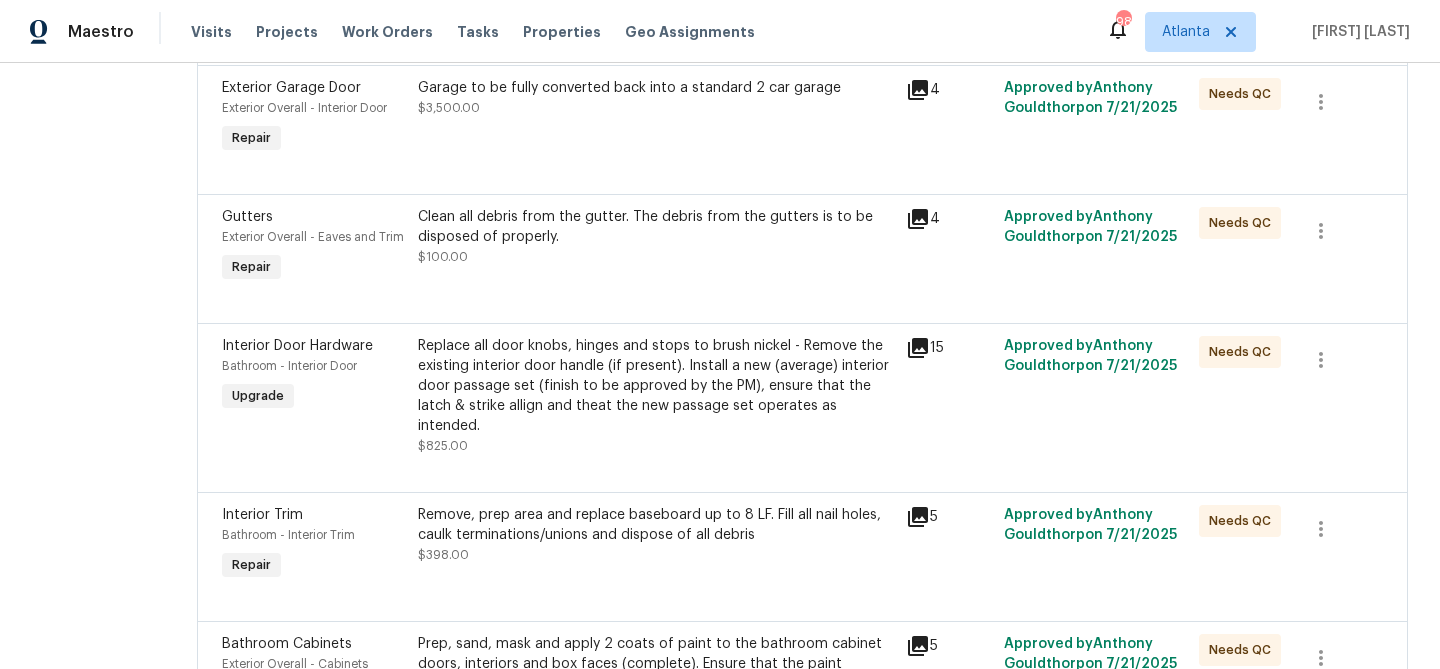 scroll, scrollTop: 0, scrollLeft: 0, axis: both 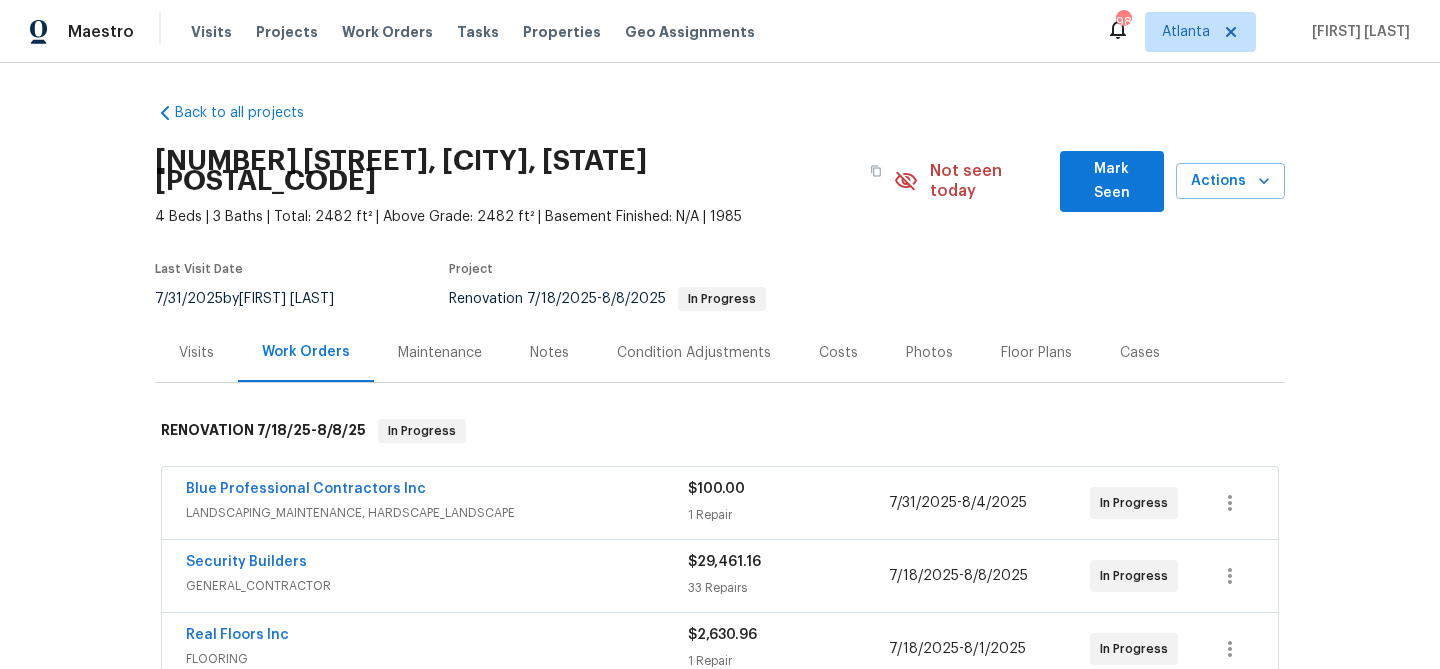 click on "Mark Seen" at bounding box center [1112, 181] 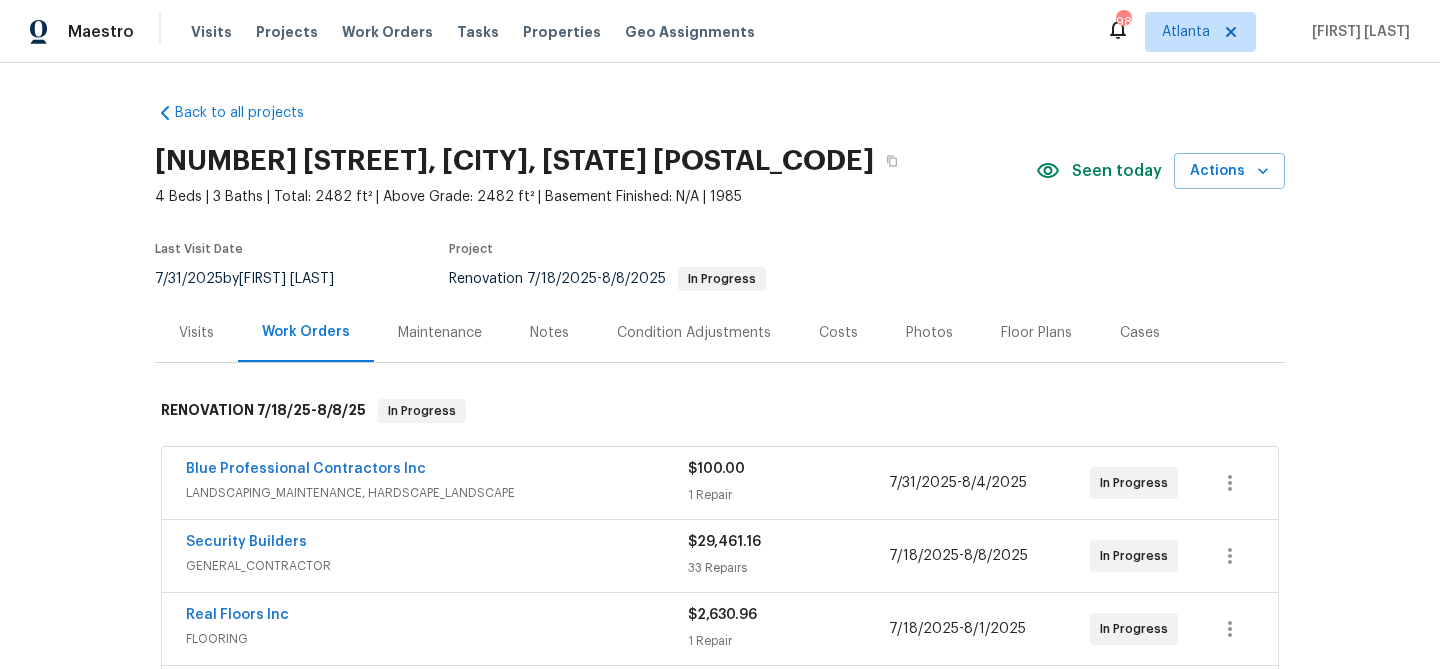 click on "Visits" at bounding box center [196, 333] 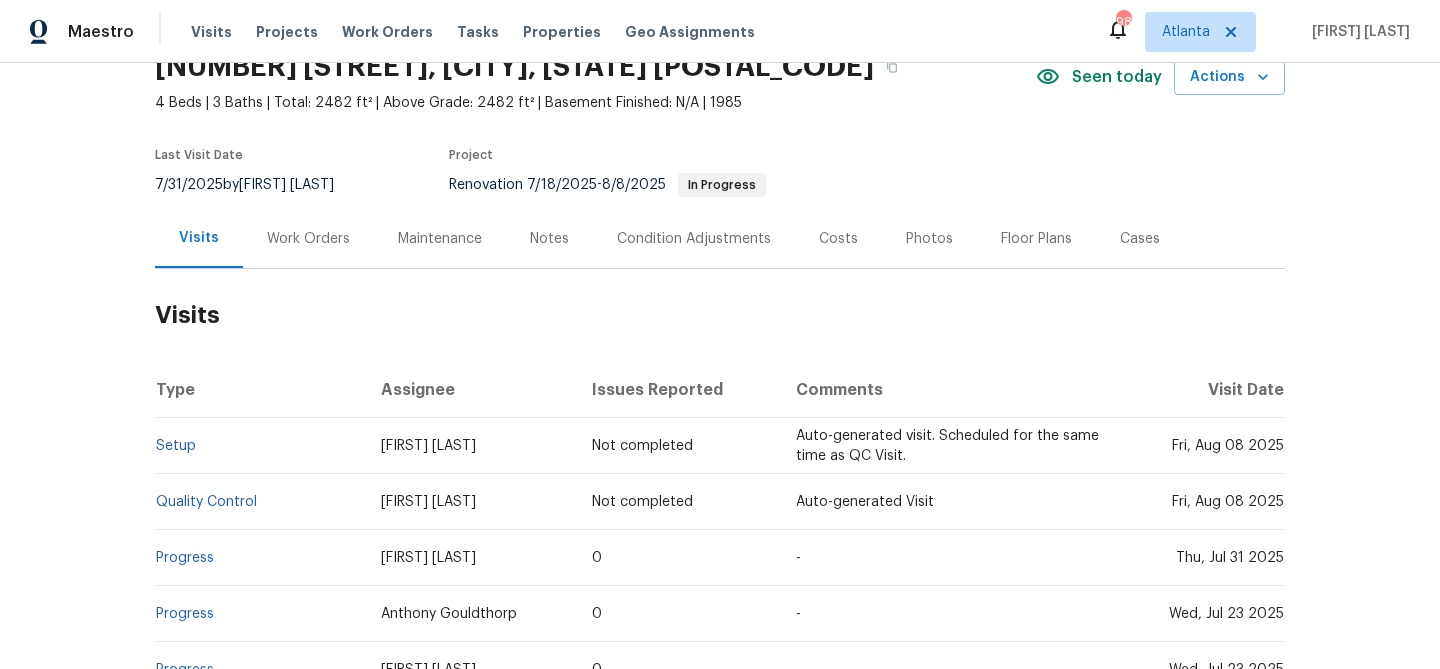 scroll, scrollTop: 0, scrollLeft: 0, axis: both 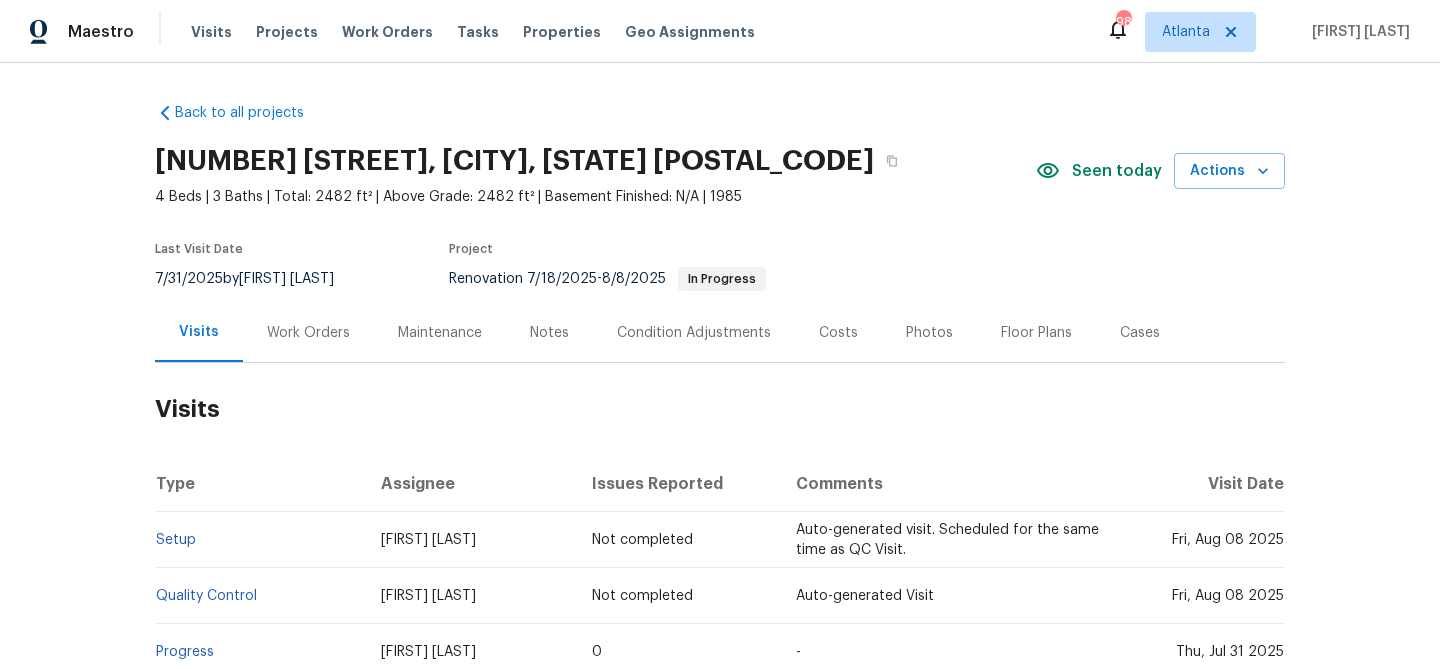 click on "Work Orders" at bounding box center (308, 333) 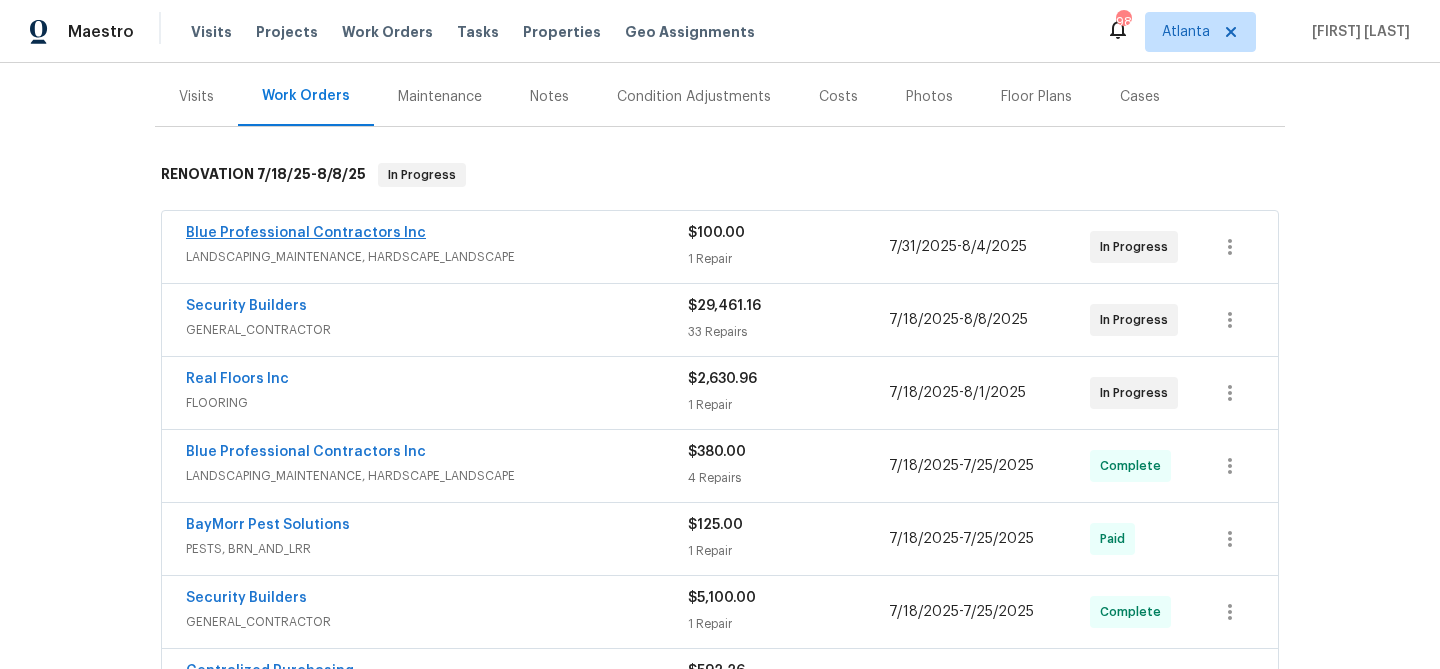 scroll, scrollTop: 240, scrollLeft: 0, axis: vertical 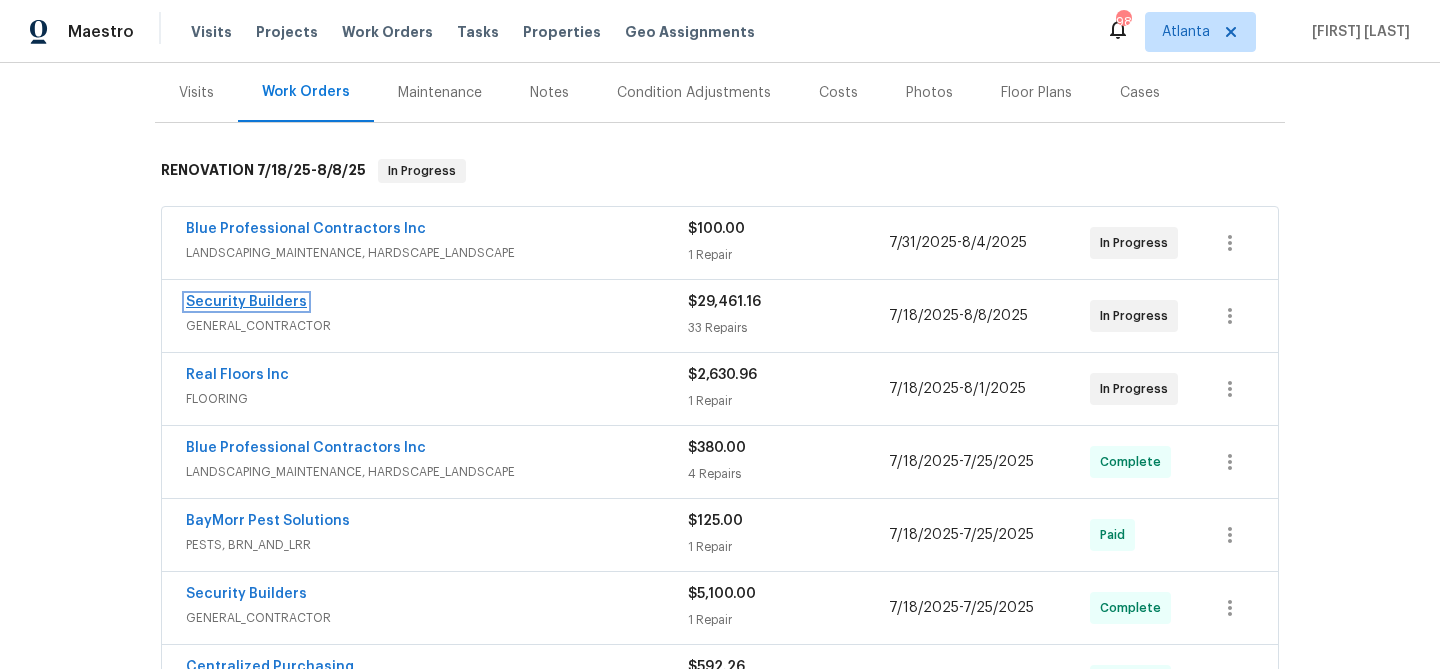 click on "Security Builders" at bounding box center (246, 302) 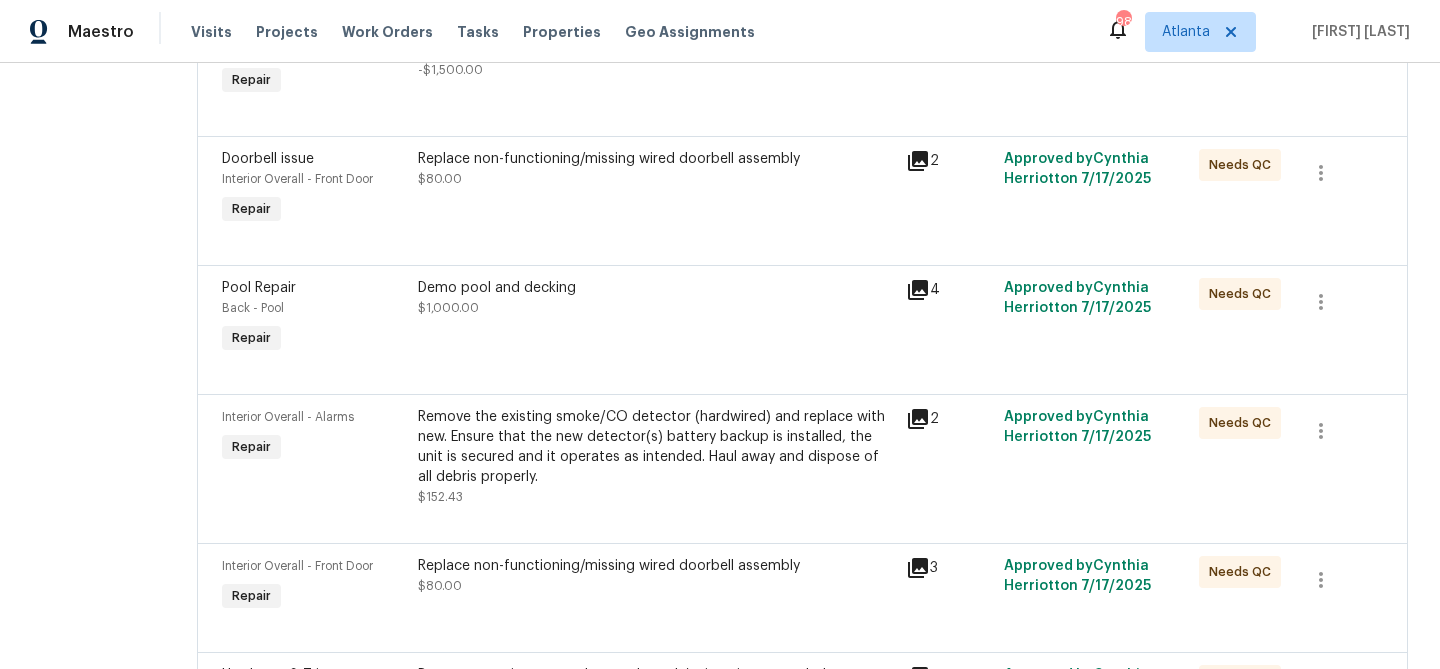 scroll, scrollTop: 0, scrollLeft: 0, axis: both 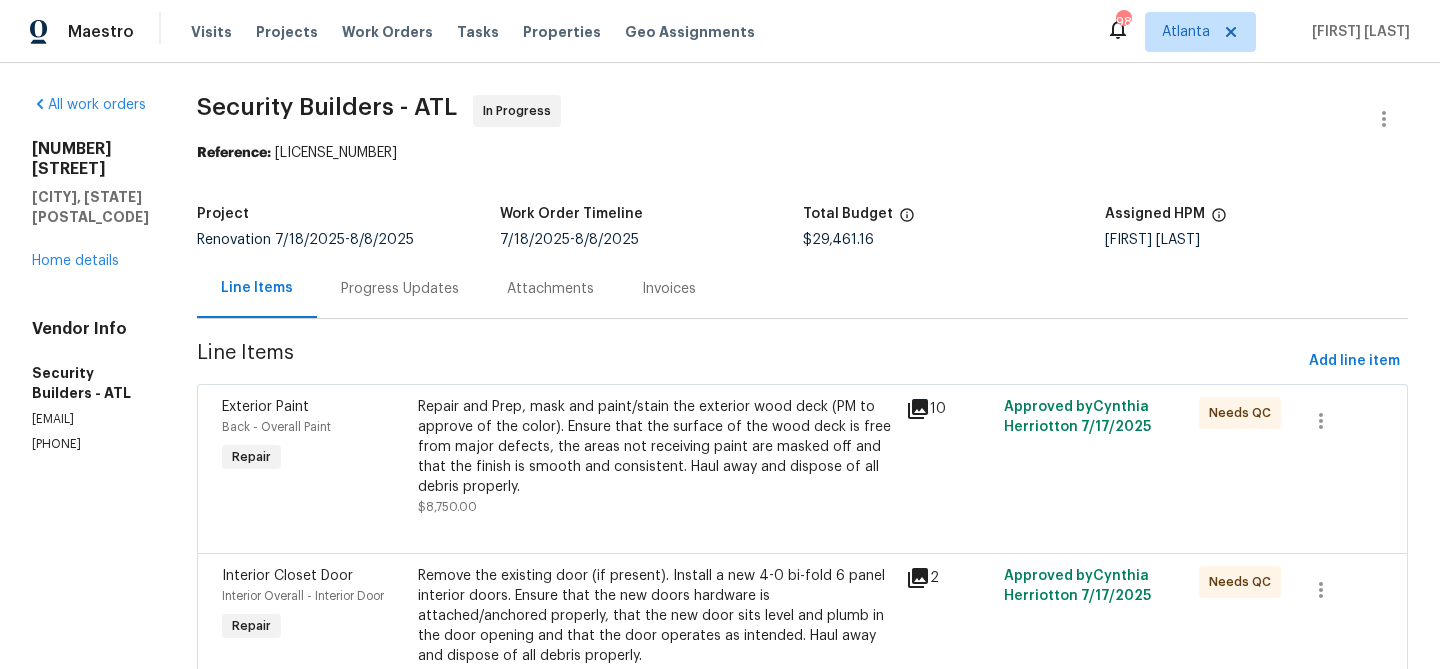 click on "Repair and Prep, mask and paint/stain the exterior wood deck  (PM to approve of the color). Ensure that the surface of the wood deck is free from major defects, the areas not receiving paint are masked off and that the finish is smooth and consistent. Haul away and dispose of all debris properly." at bounding box center (656, 447) 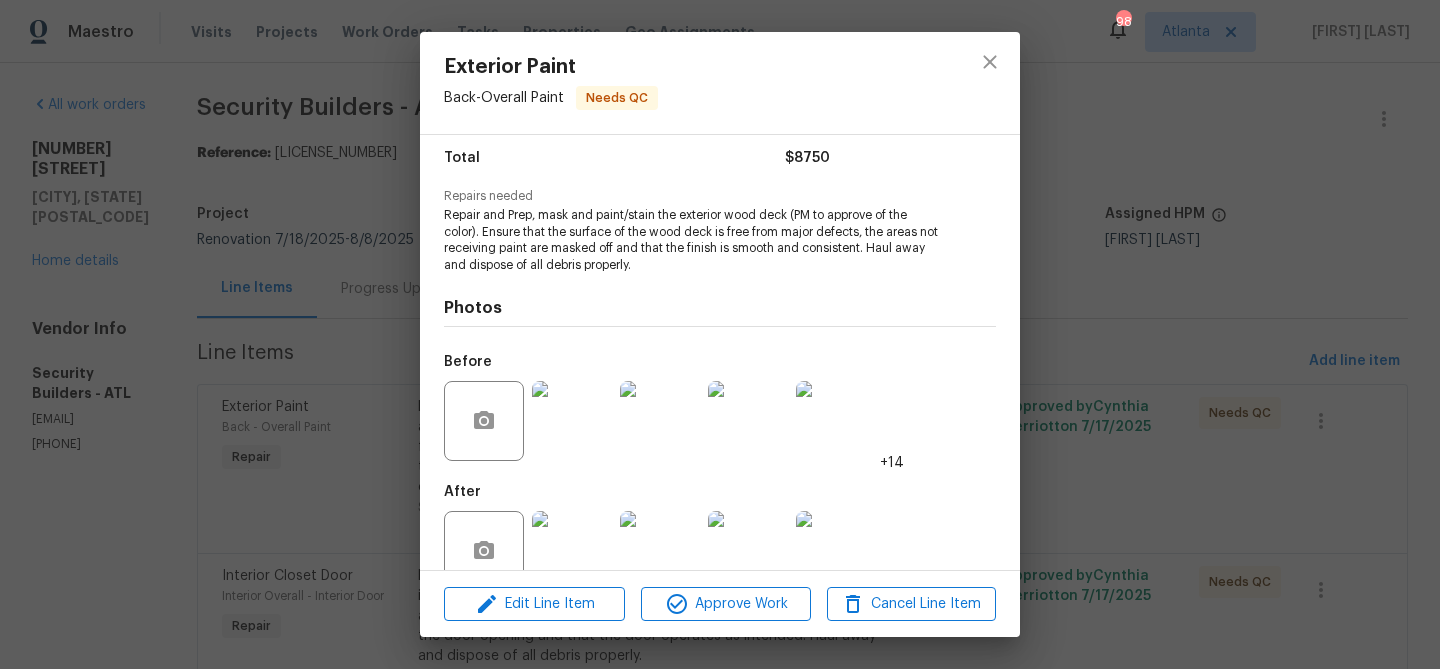 scroll, scrollTop: 186, scrollLeft: 0, axis: vertical 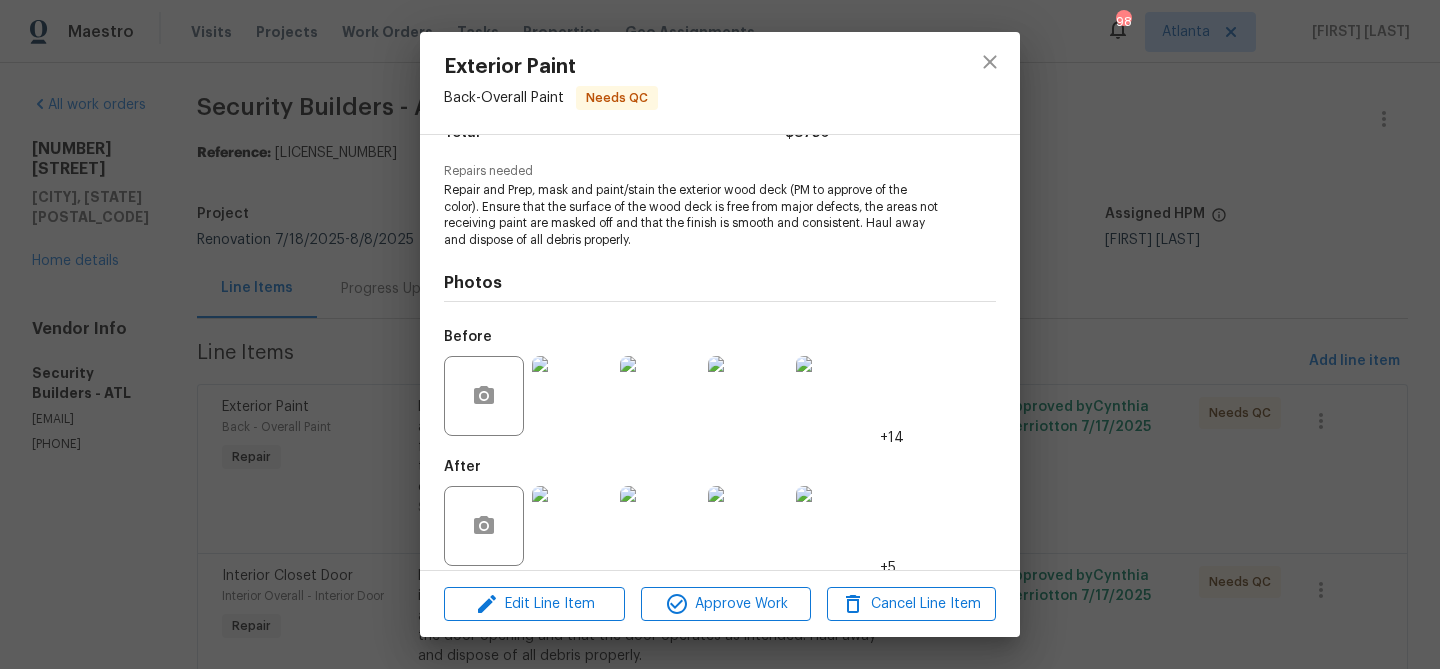 click at bounding box center (572, 526) 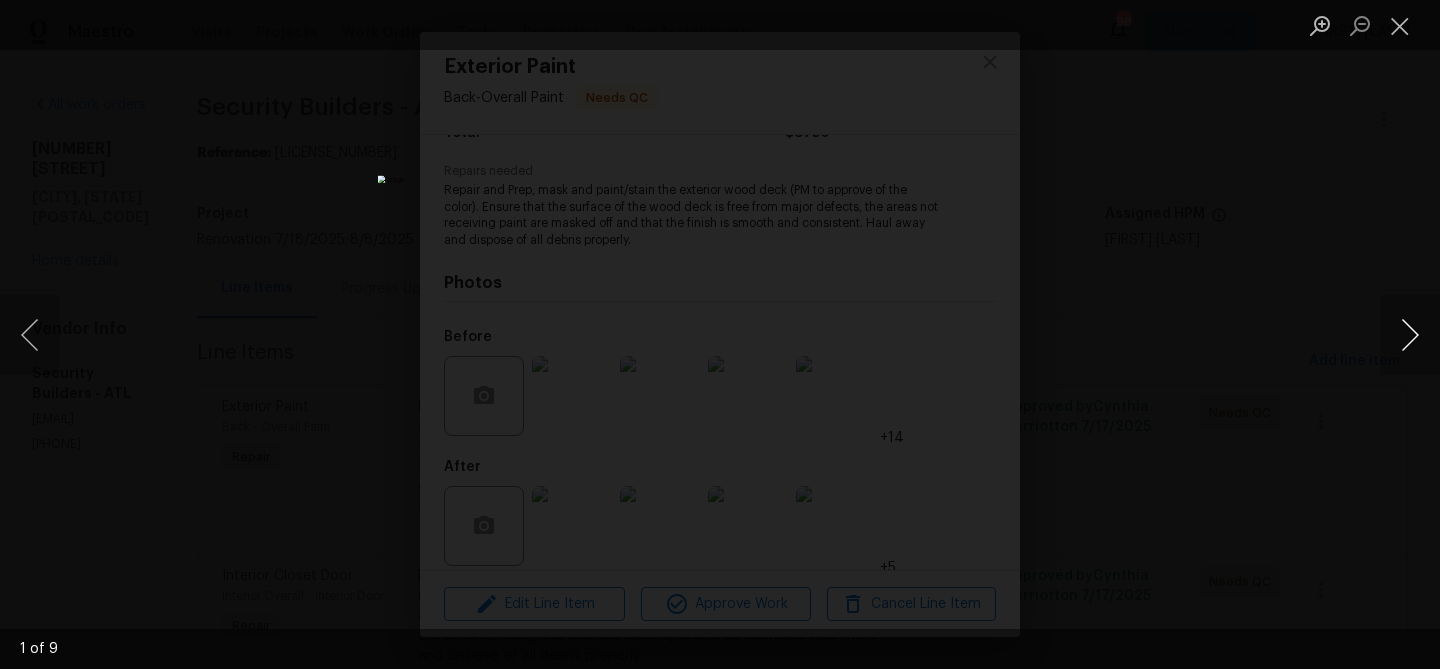 click at bounding box center [1410, 335] 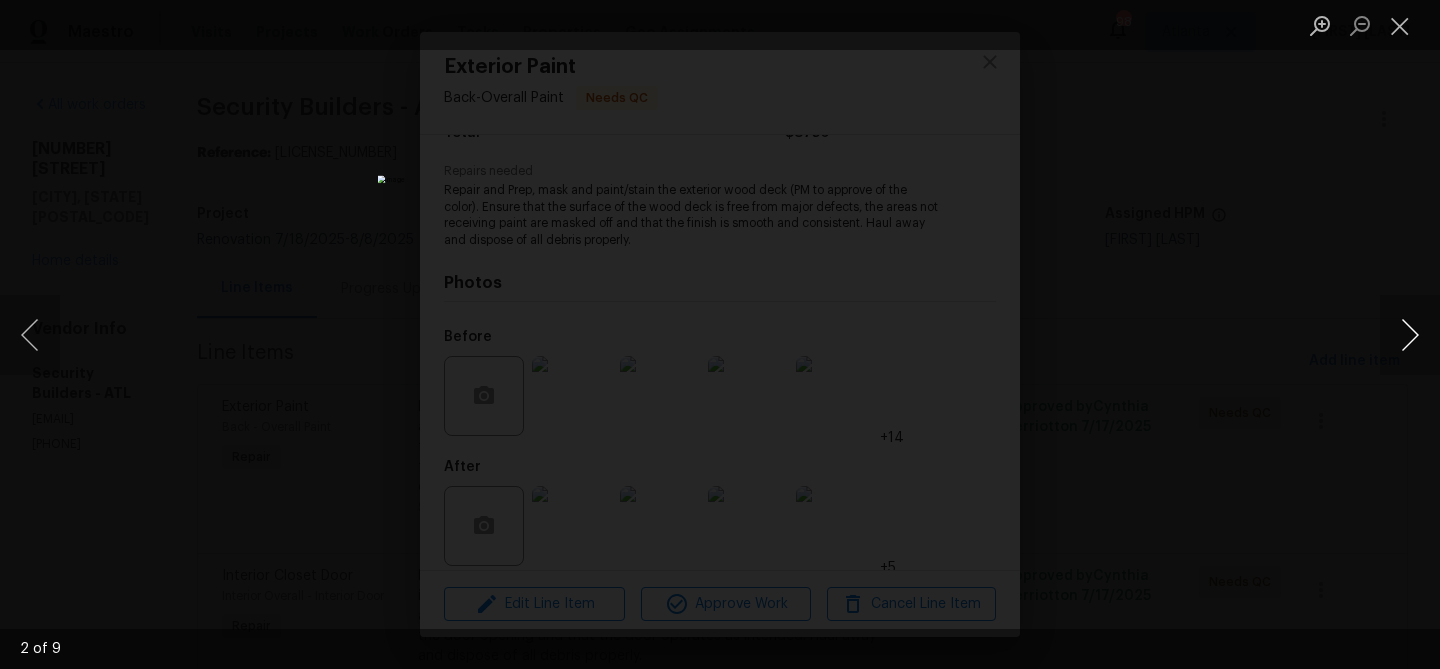 click at bounding box center (1410, 335) 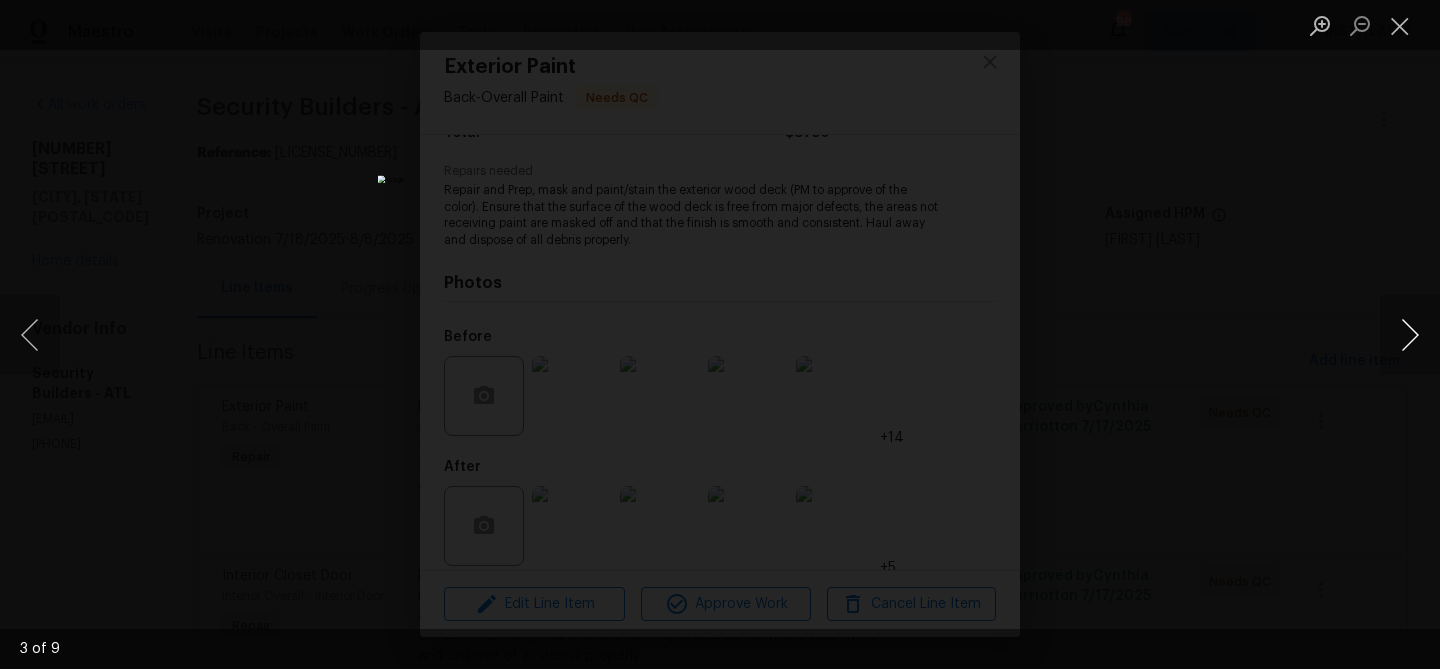 click at bounding box center [1410, 335] 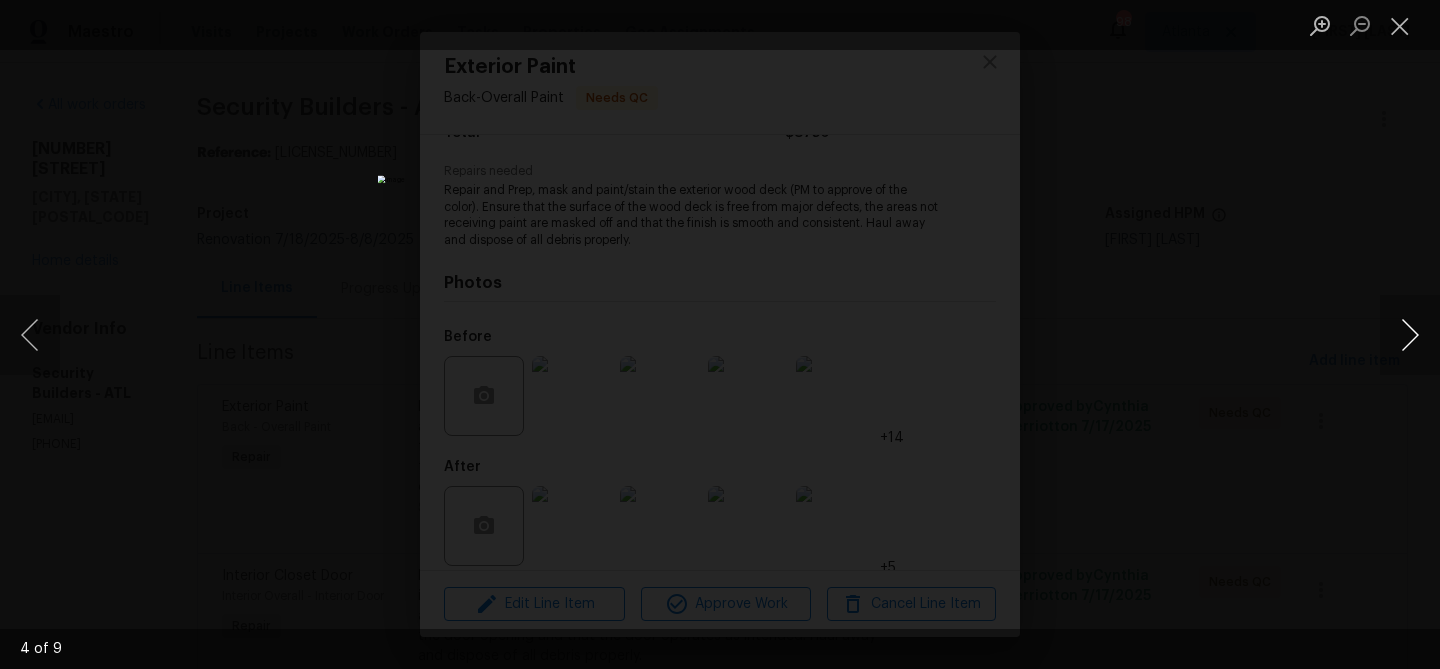 click at bounding box center [1410, 335] 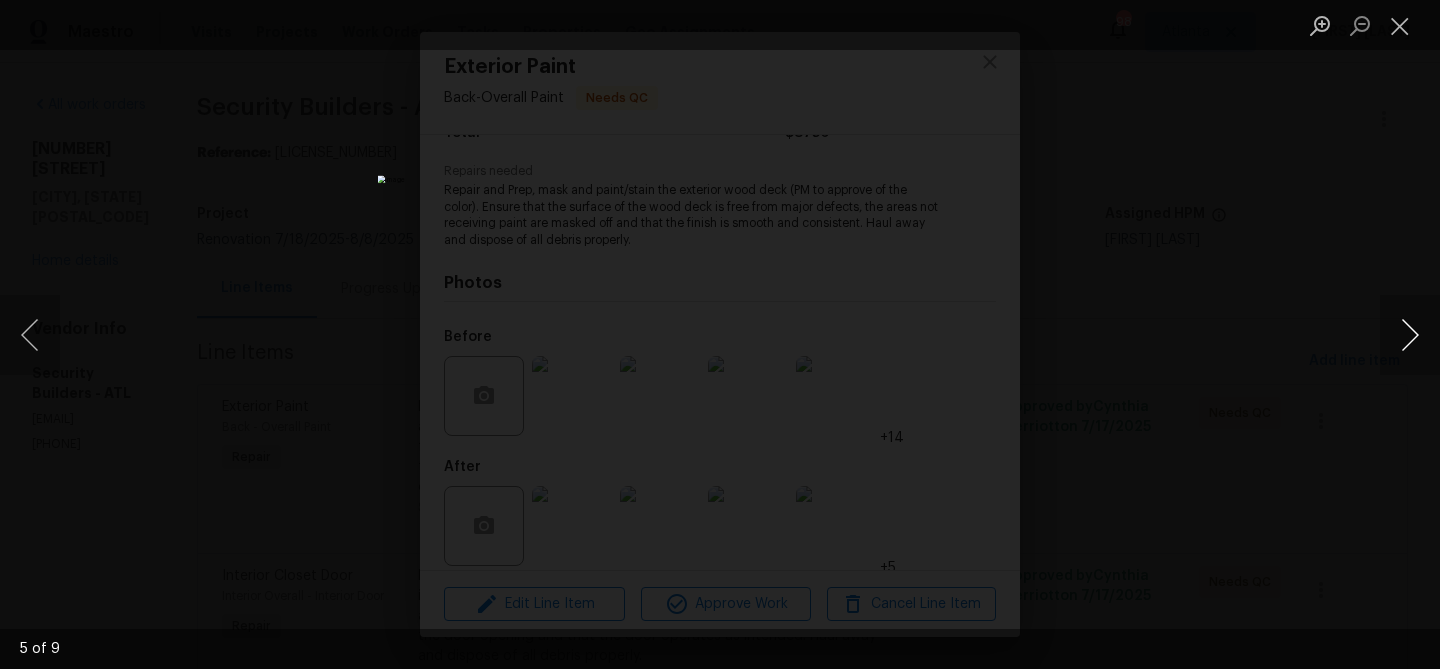 click at bounding box center (1410, 335) 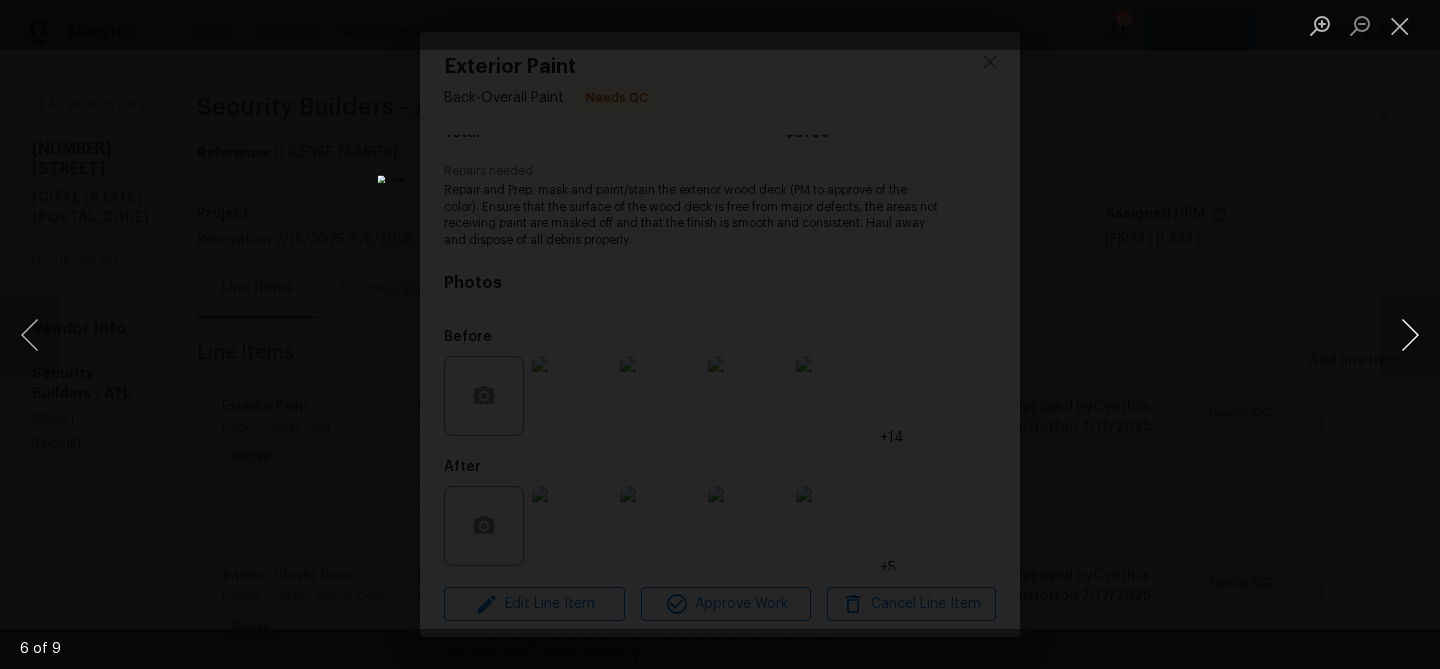 click at bounding box center [1410, 335] 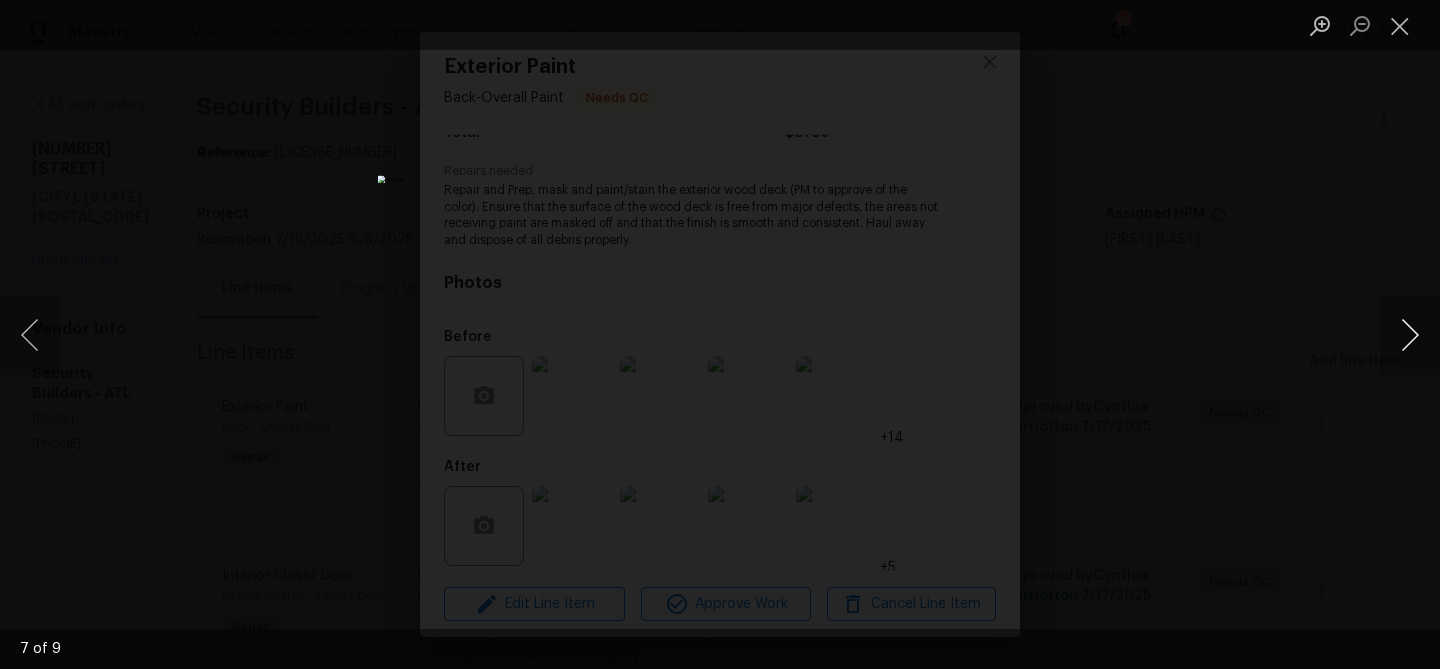 click at bounding box center [1410, 335] 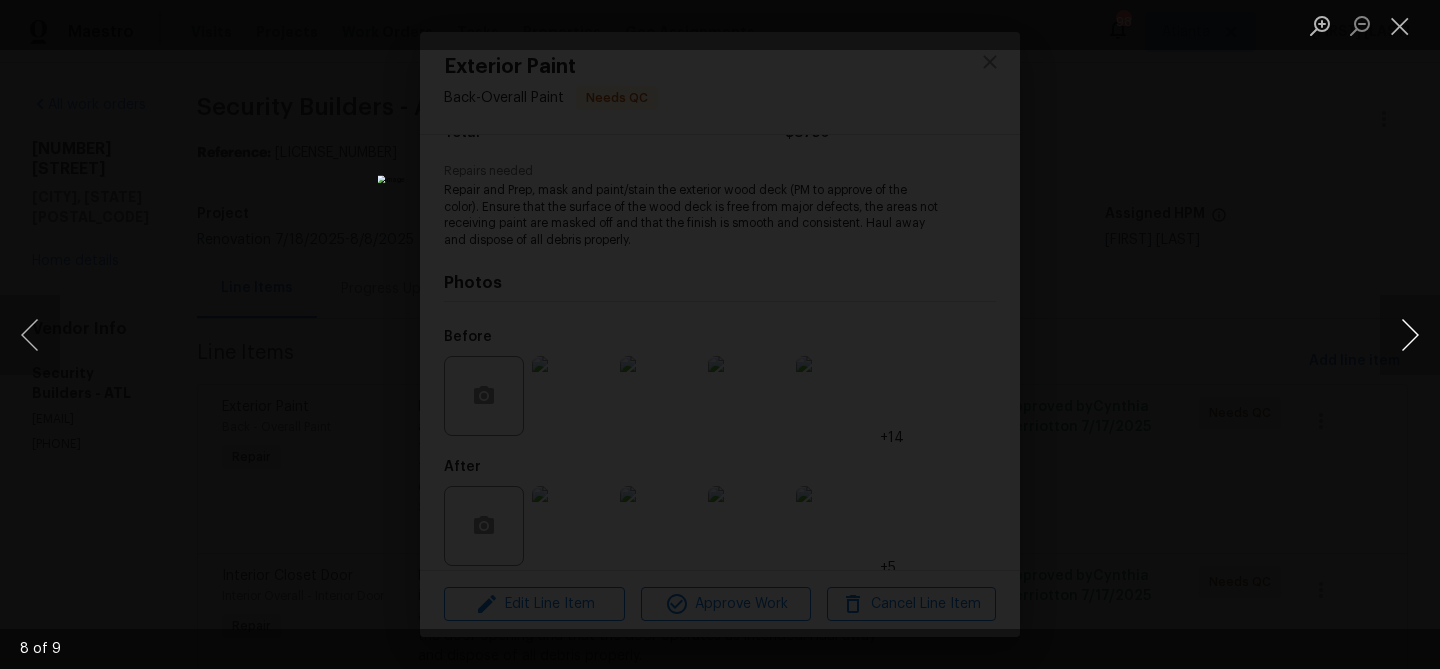 click at bounding box center [1410, 335] 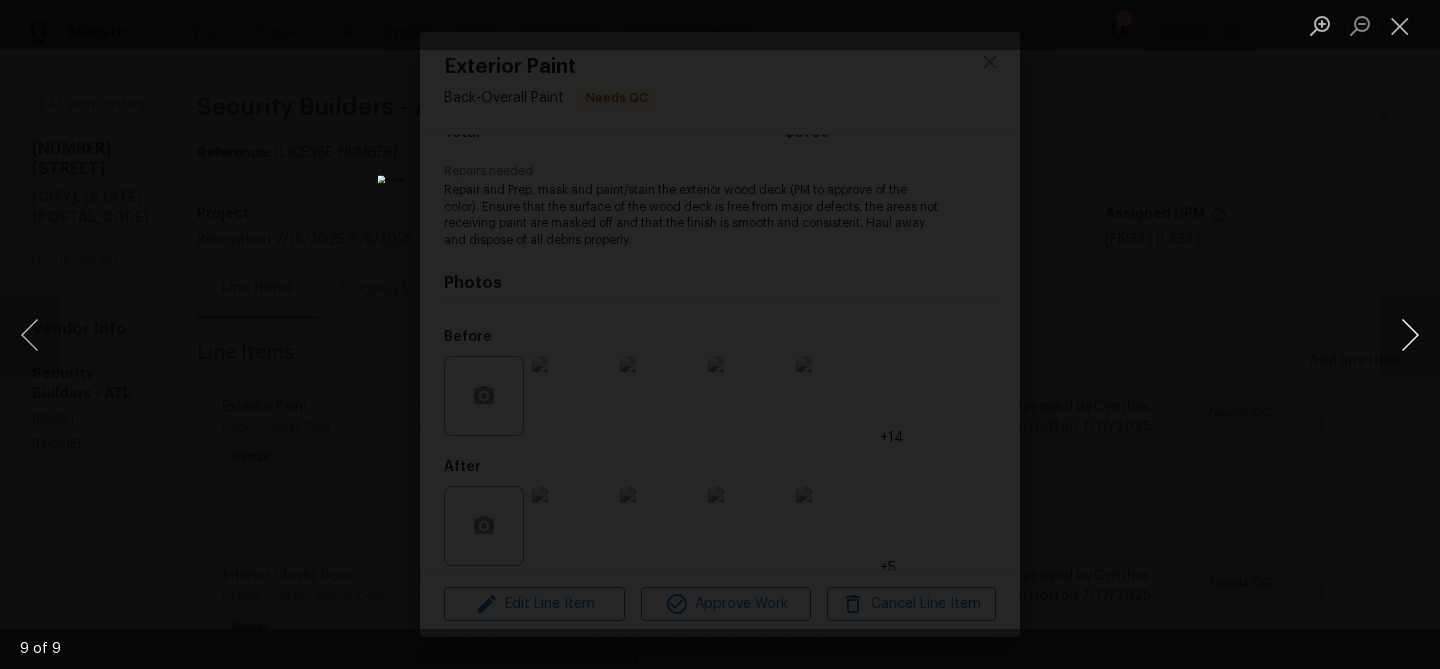 click at bounding box center [1410, 335] 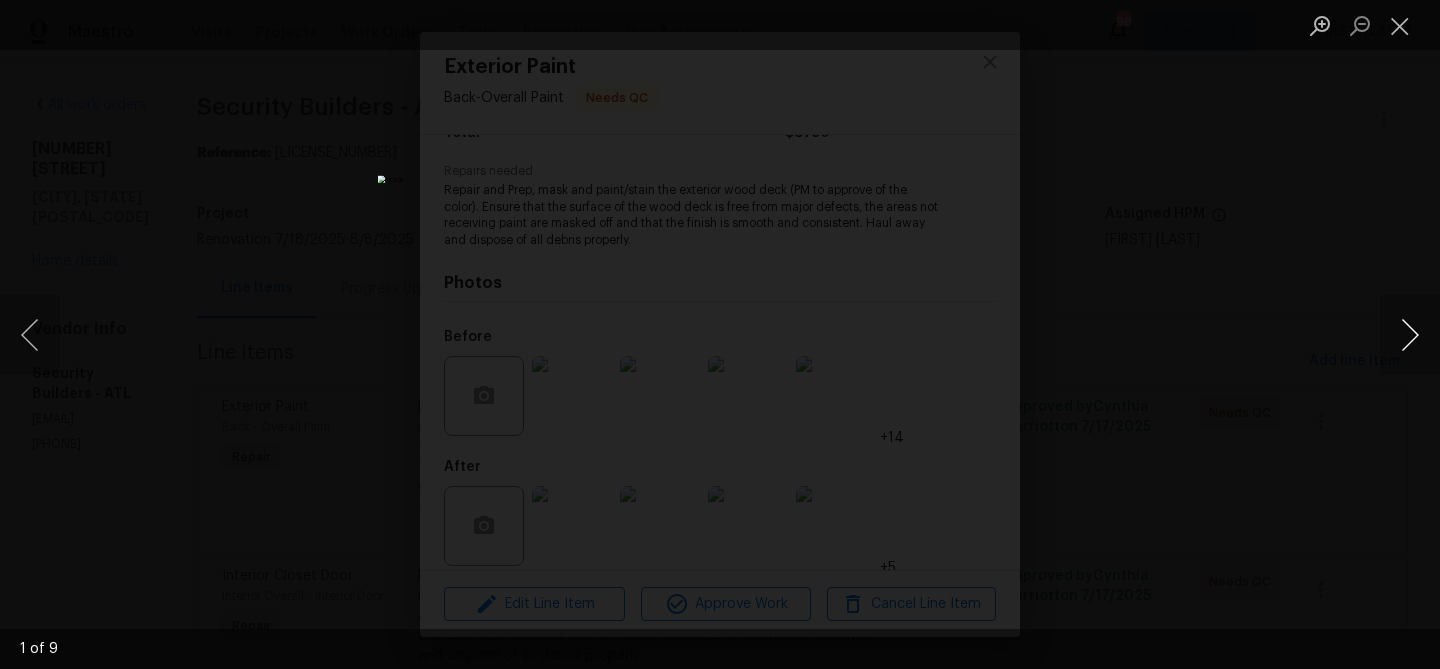 click at bounding box center [1410, 335] 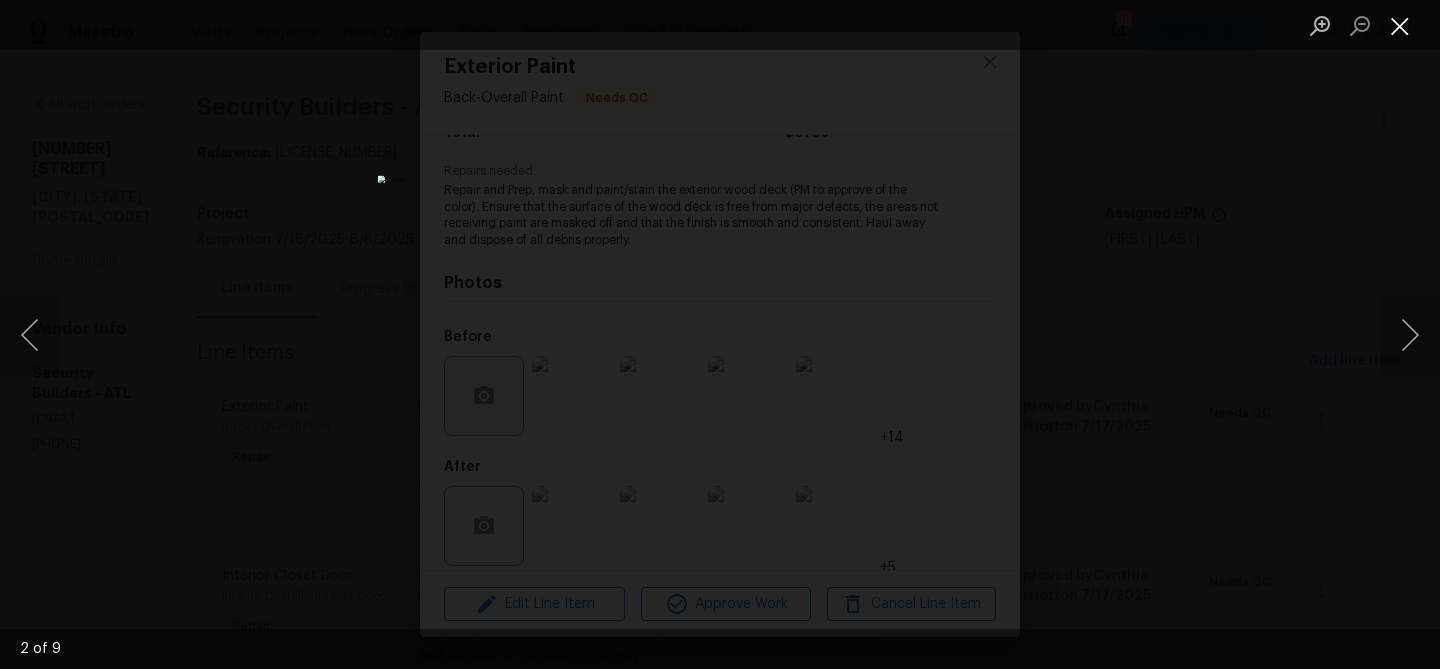 click at bounding box center [1400, 25] 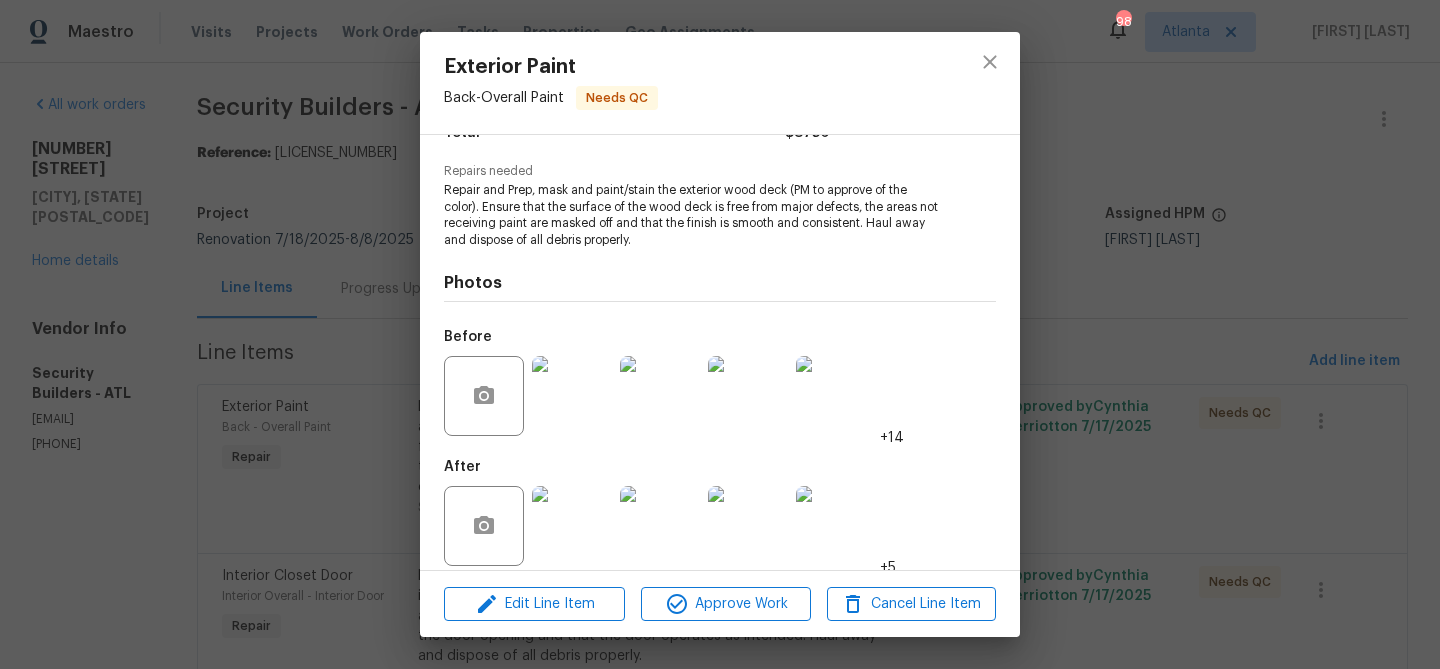 click on "Exterior Paint Back  -  Overall Paint Needs QC Vendor Security Builders Account Category Repairs Cost $3.5 x 2500 sqft $8750 Labor $0 Total $8750 Repairs needed Repair and Prep, mask and paint/stain the exterior wood deck  (PM to approve of the color). Ensure that the surface of the wood deck is free from major defects, the areas not receiving paint are masked off and that the finish is smooth and consistent. Haul away and dispose of all debris properly. Photos Before  +14 After  +5  Edit Line Item  Approve Work  Cancel Line Item" at bounding box center (720, 334) 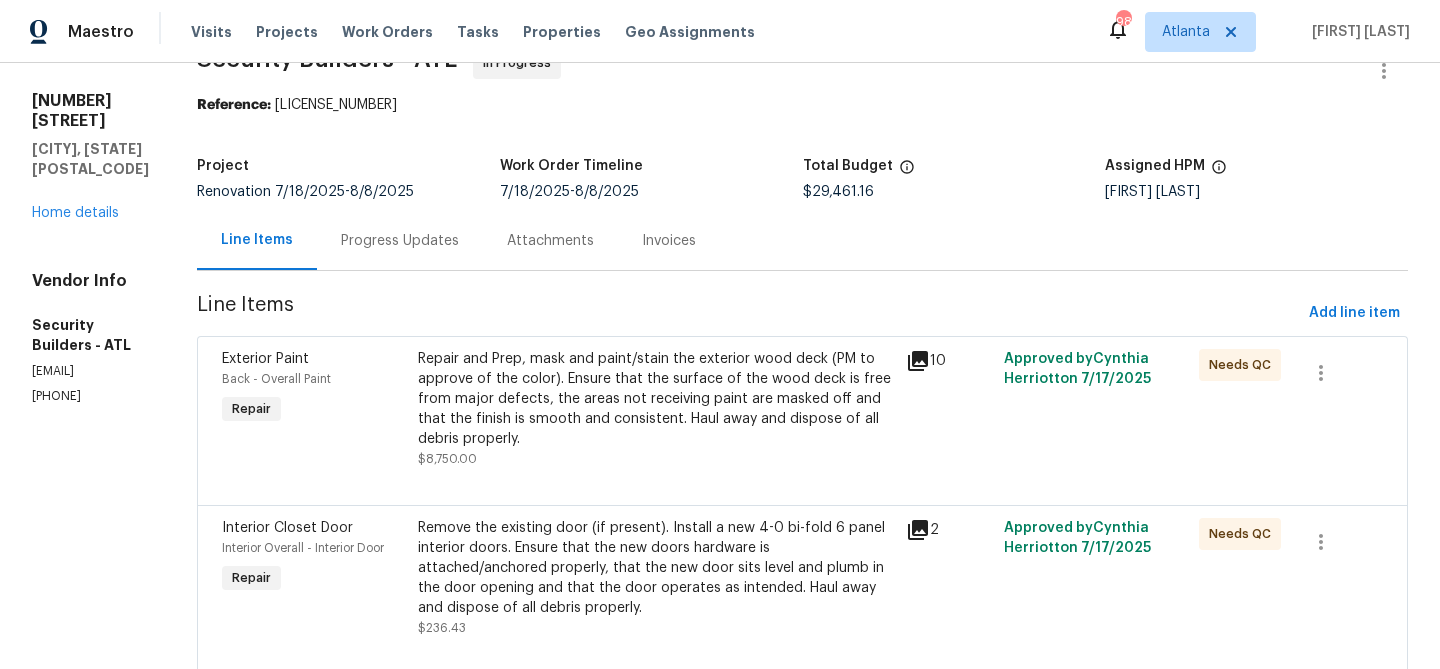 scroll, scrollTop: 53, scrollLeft: 0, axis: vertical 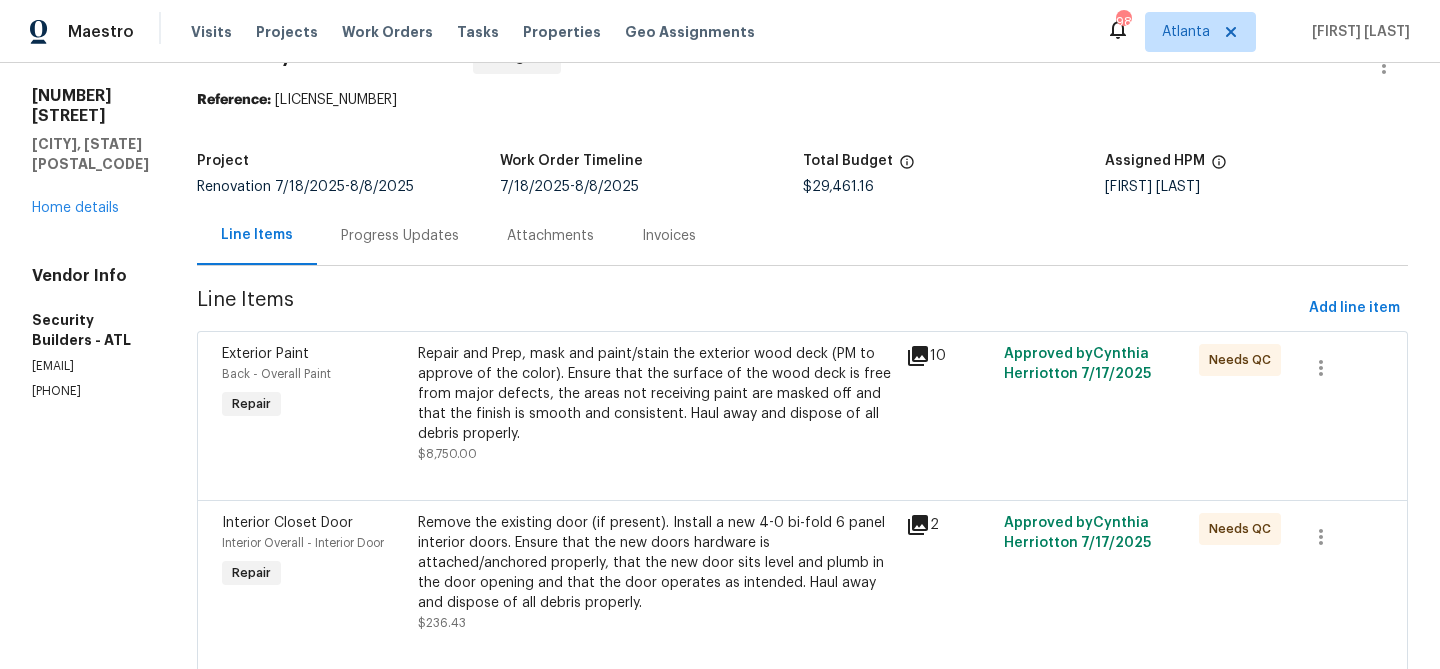 click on "Remove the existing door (if present). Install a new 4-0 bi-fold 6 panel interior doors. Ensure that the new doors hardware is attached/anchored properly, that the new door sits level and plumb in the door opening and that the door operates as intended. Haul away and dispose of all debris properly." at bounding box center (656, 563) 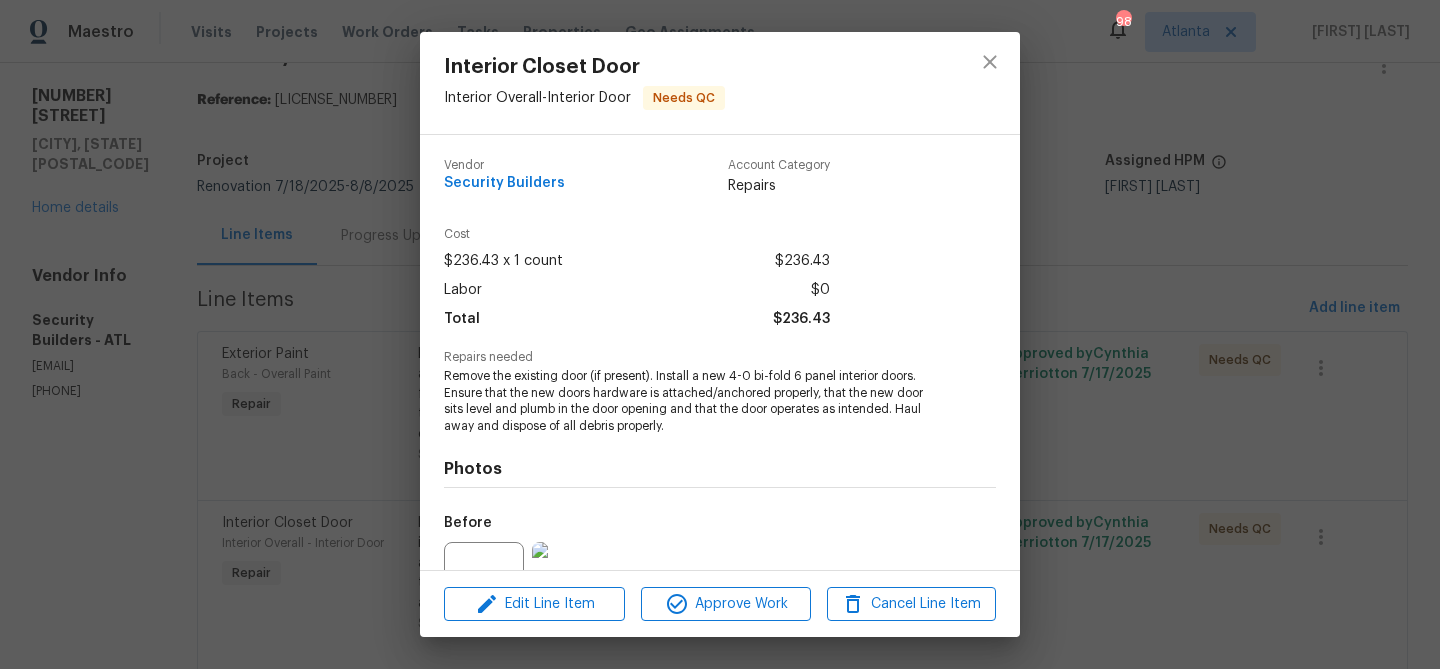 scroll, scrollTop: 202, scrollLeft: 0, axis: vertical 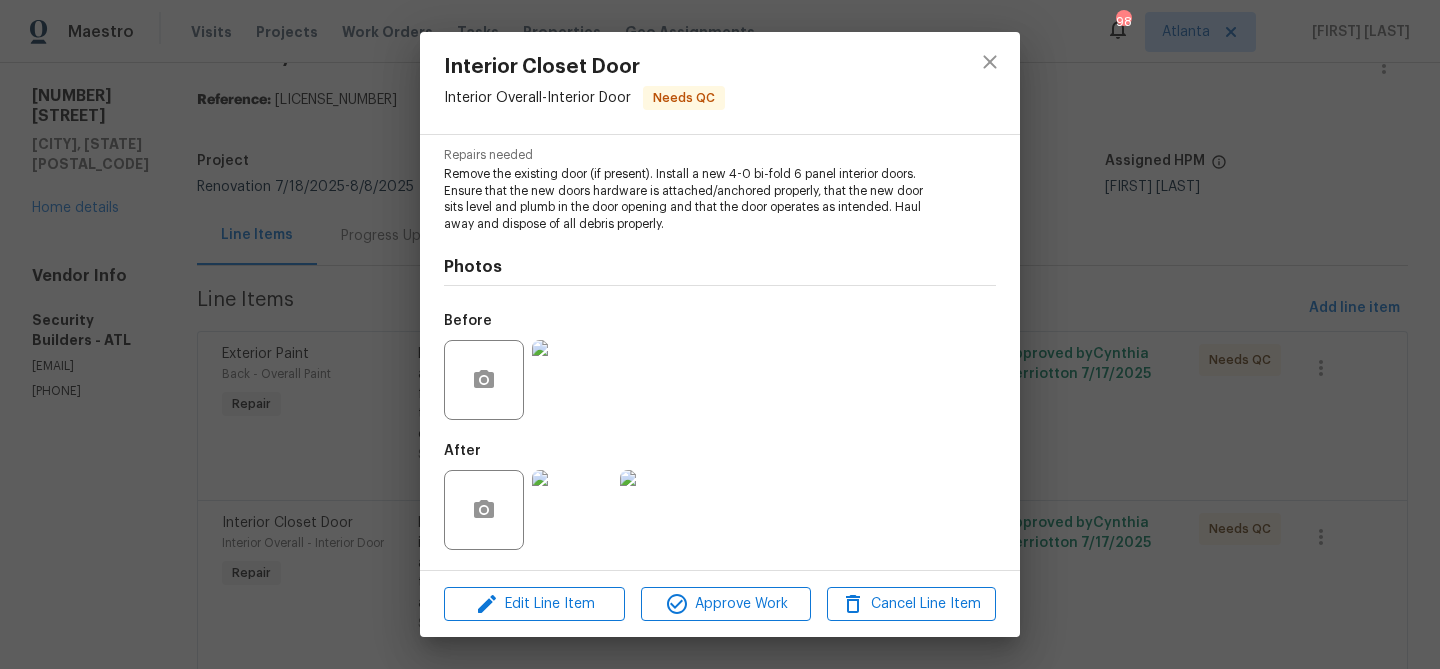 click at bounding box center [572, 510] 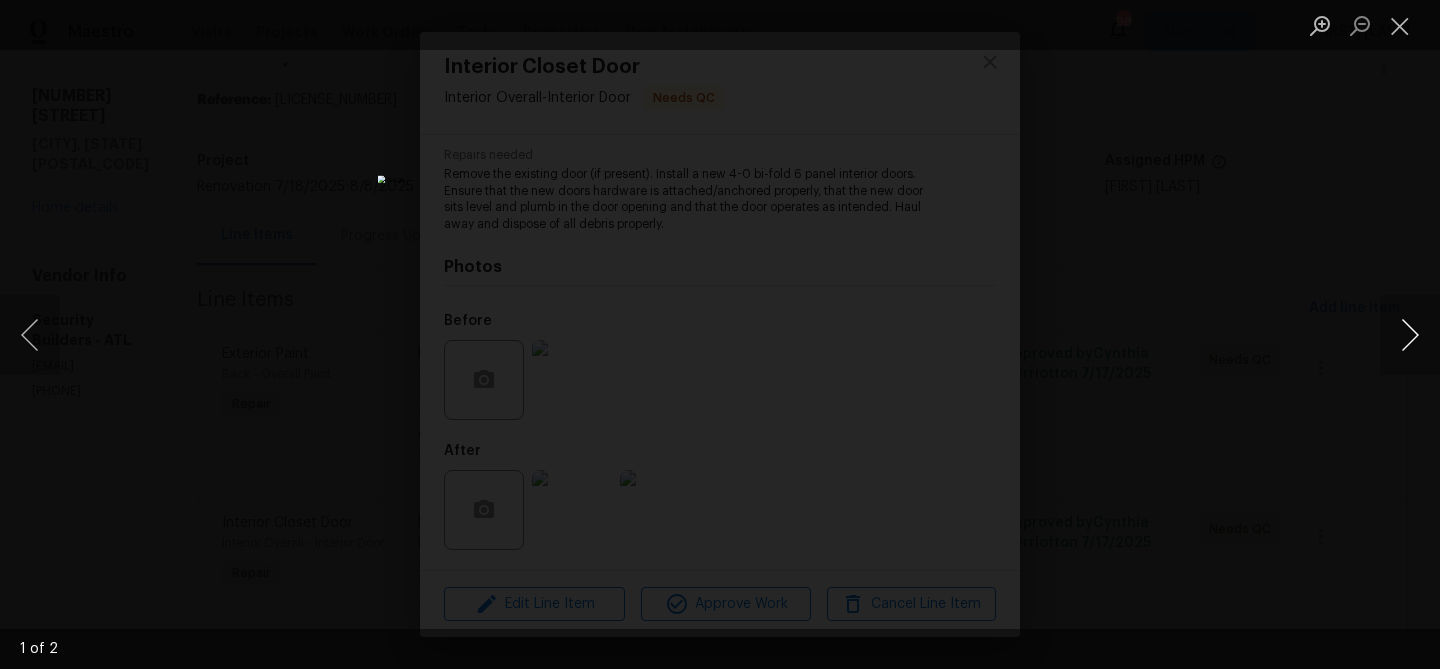 click at bounding box center (1410, 335) 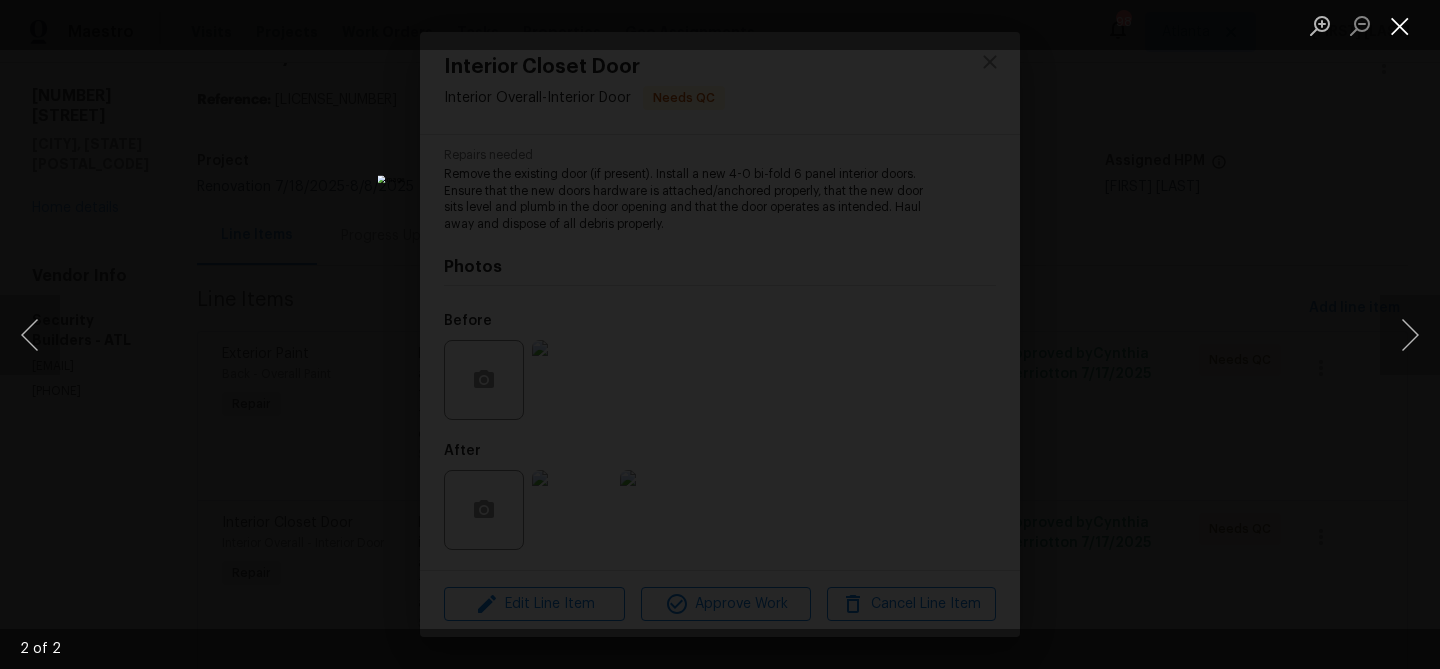 click at bounding box center [1400, 25] 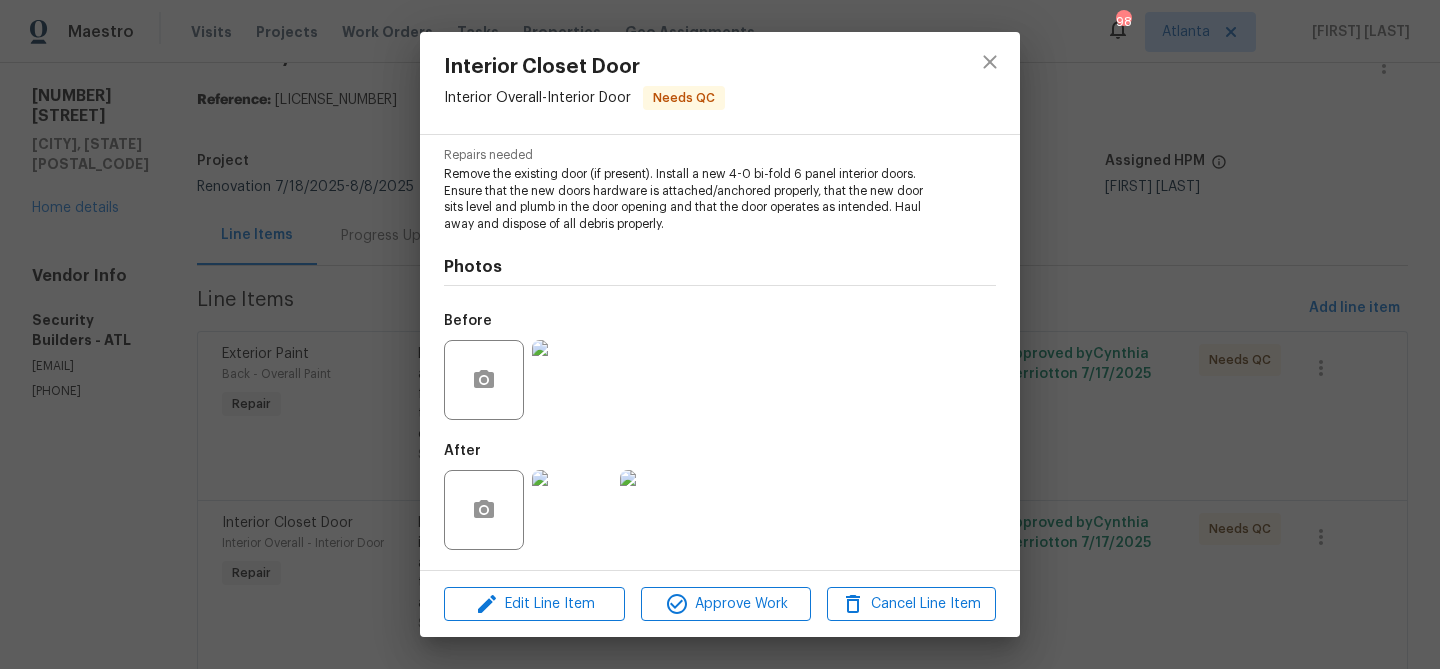 click on "Interior Closet Door Interior Overall  -  Interior Door Needs QC Vendor Security Builders Account Category Repairs Cost $236.43 x 1 count $236.43 Labor $0 Total $236.43 Repairs needed Remove the existing door (if present). Install a new 4-0 bi-fold 6 panel interior doors. Ensure that the new doors hardware is attached/anchored properly, that the new door sits level and plumb in the door opening and that the door operates as intended. Haul away and dispose of all debris properly. Photos Before After  Edit Line Item  Approve Work  Cancel Line Item" at bounding box center [720, 334] 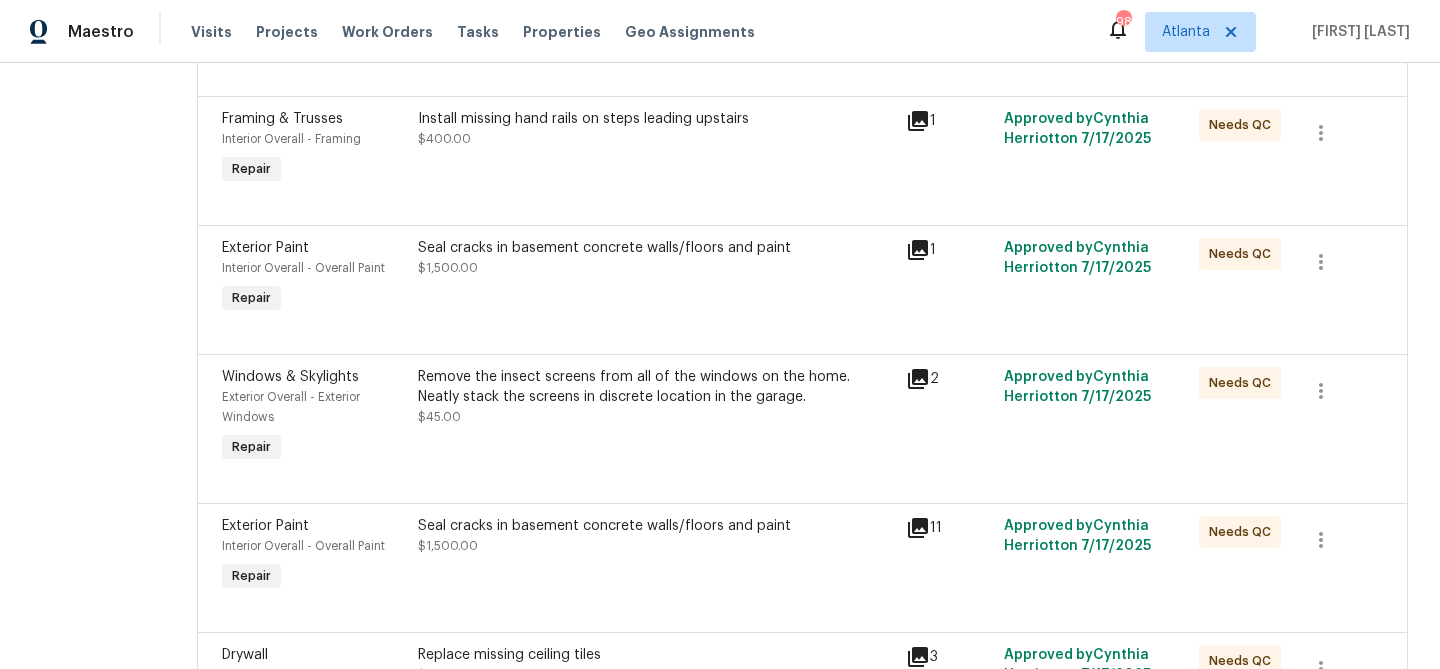 scroll, scrollTop: 1850, scrollLeft: 0, axis: vertical 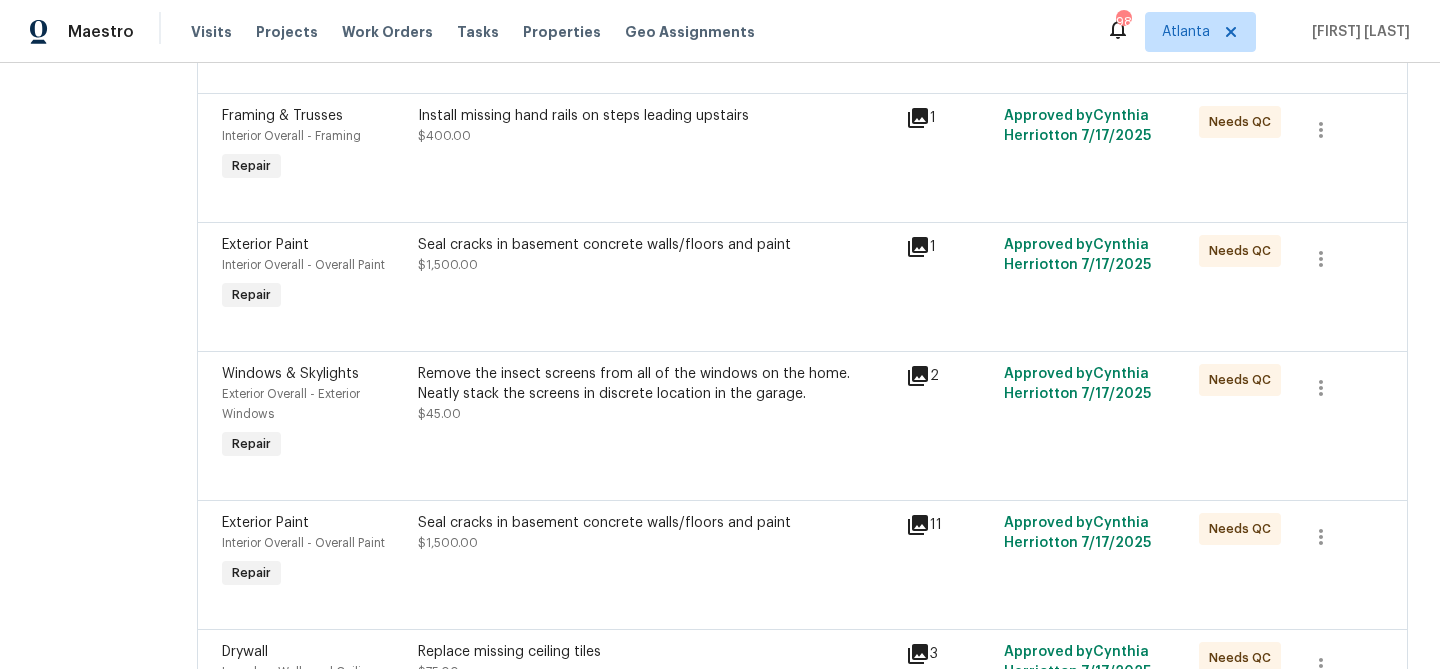 click on "Seal cracks in basement concrete walls/floors and paint $1,500.00" at bounding box center (656, 533) 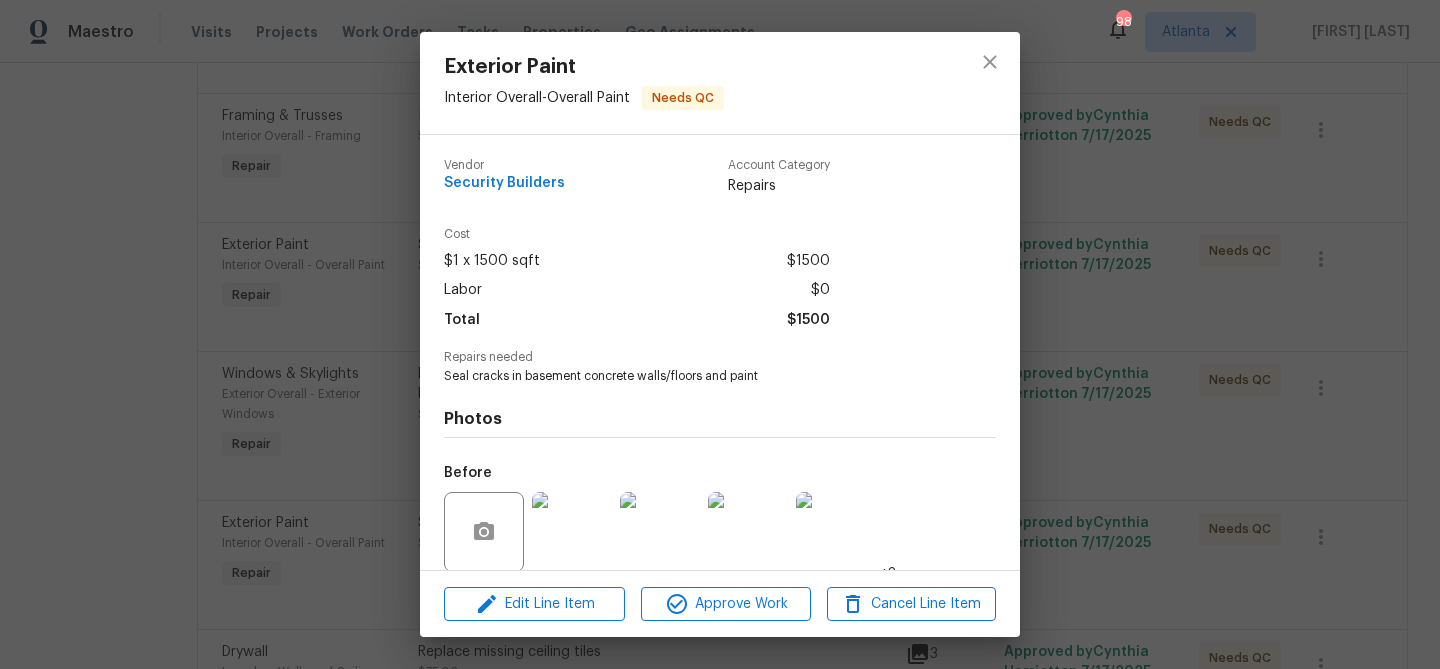 scroll, scrollTop: 151, scrollLeft: 0, axis: vertical 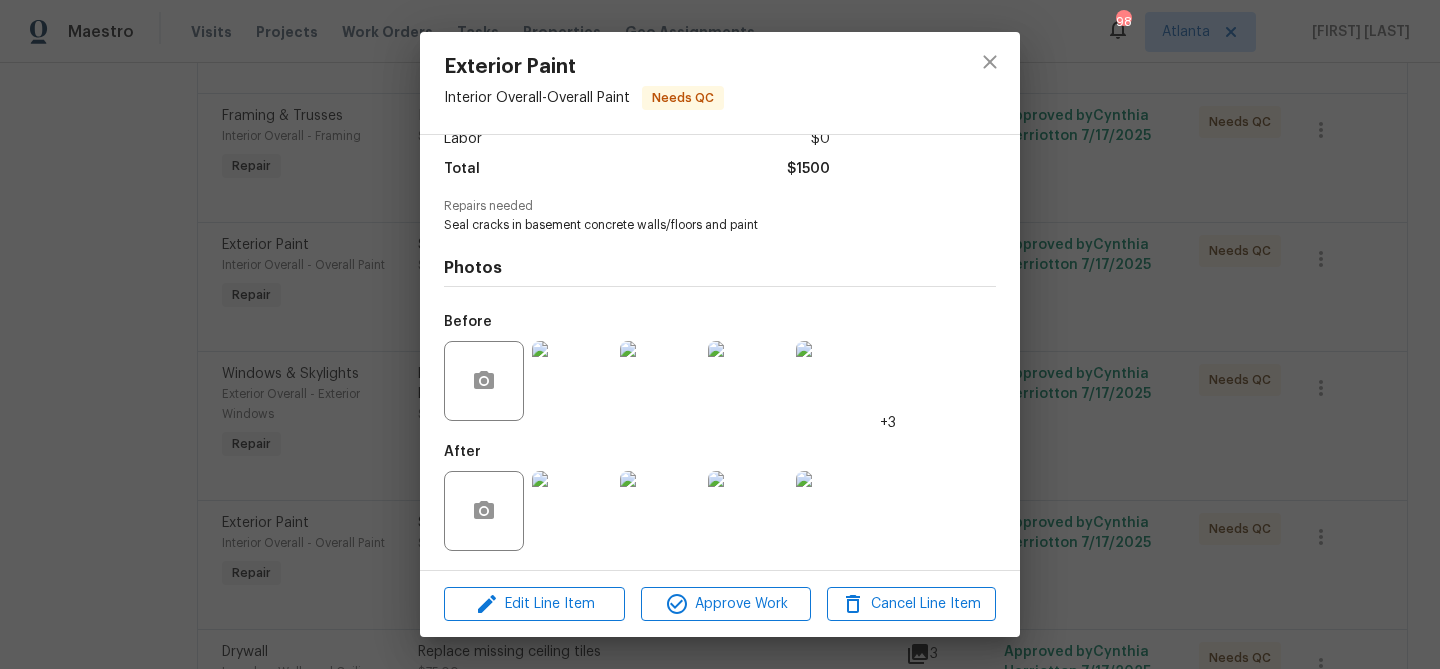 click at bounding box center [572, 511] 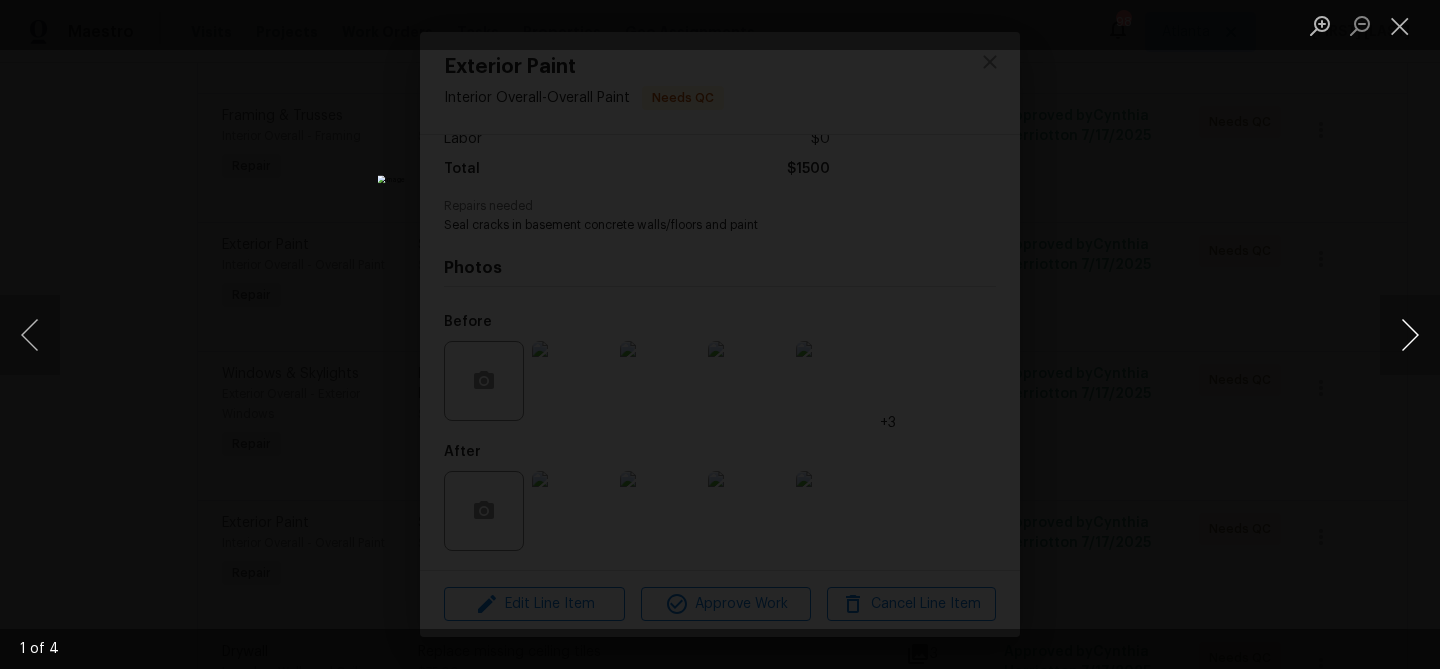 click at bounding box center [1410, 335] 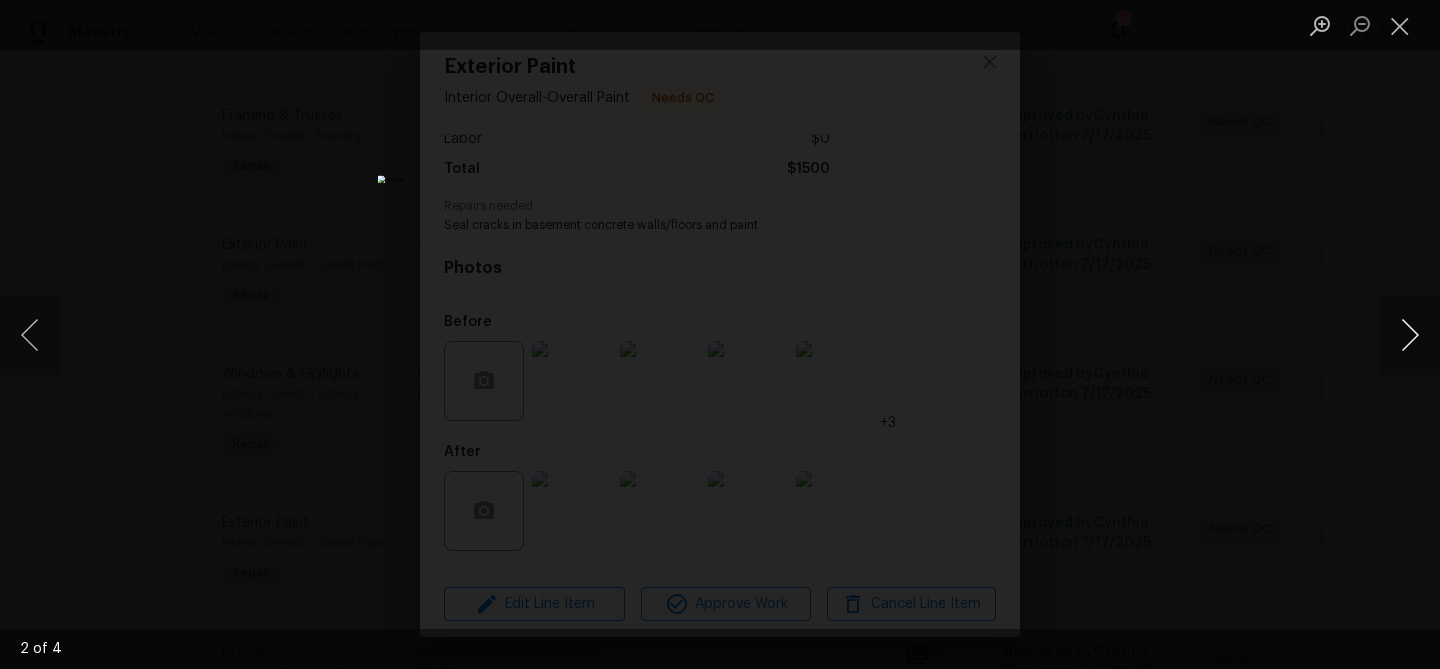 click at bounding box center (1410, 335) 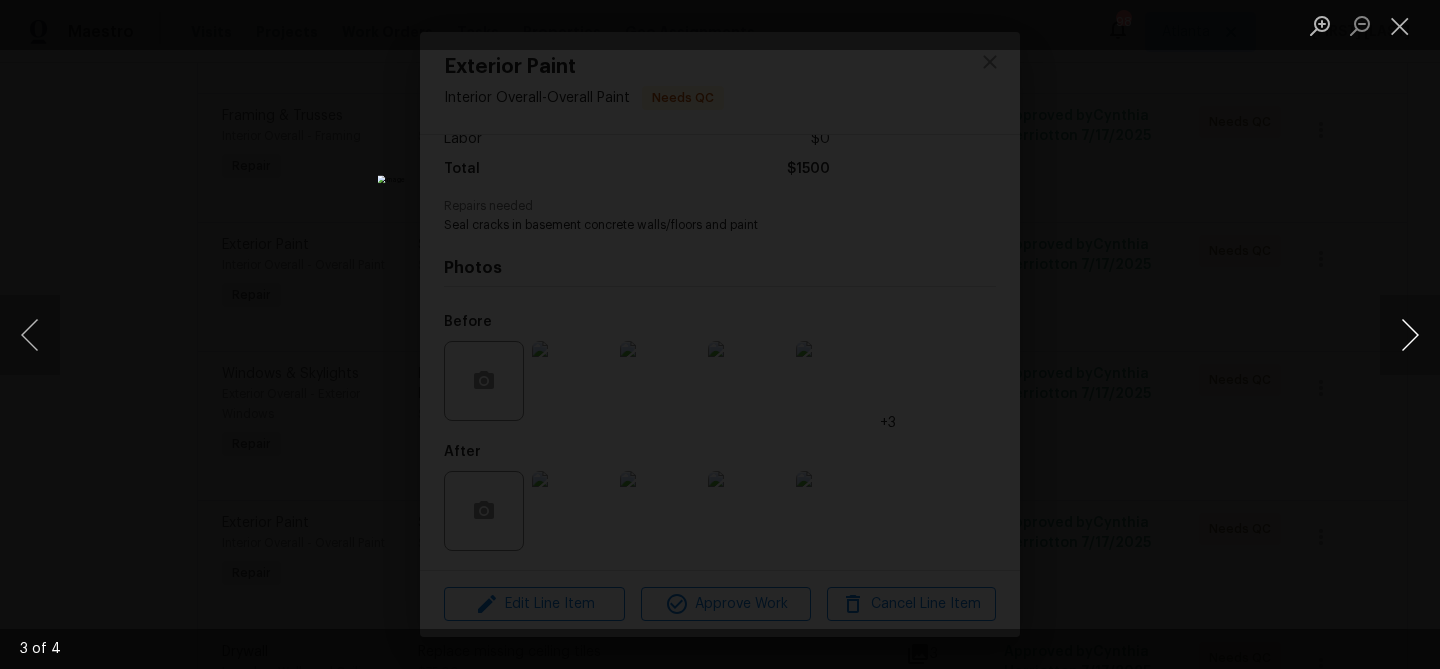 click at bounding box center (1410, 335) 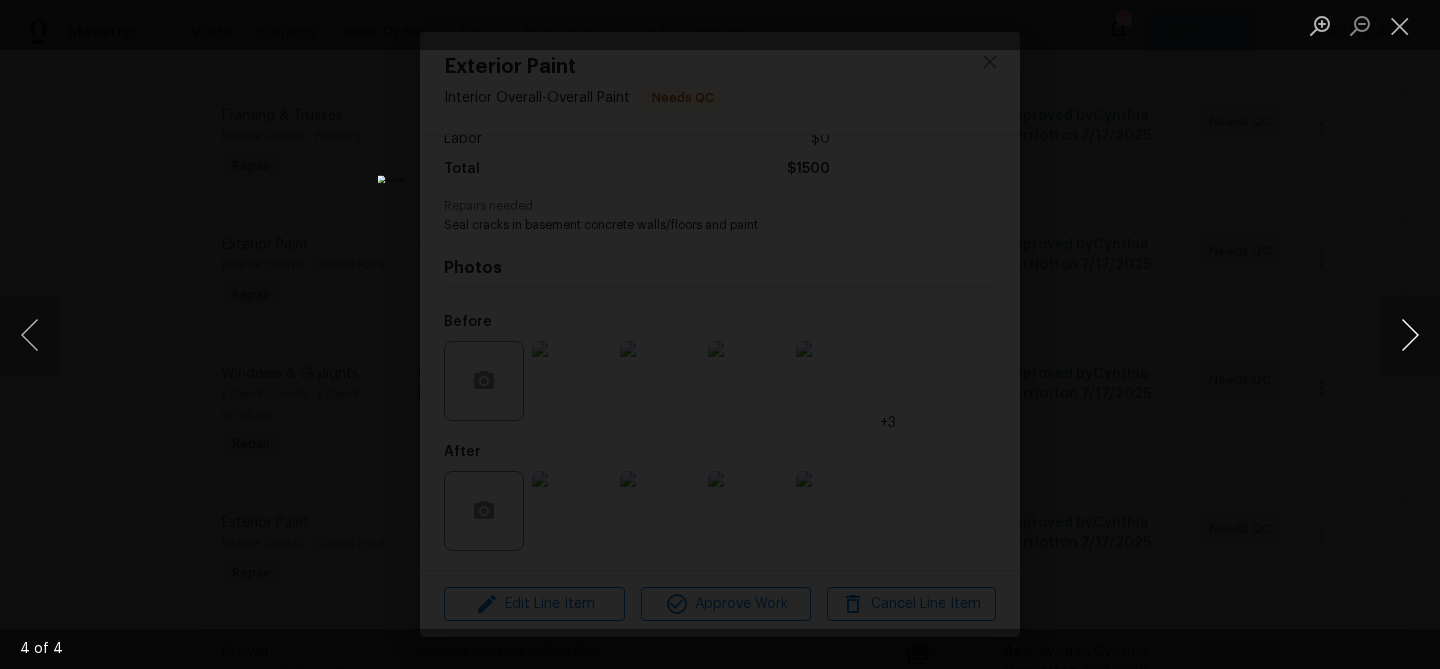 click at bounding box center [1410, 335] 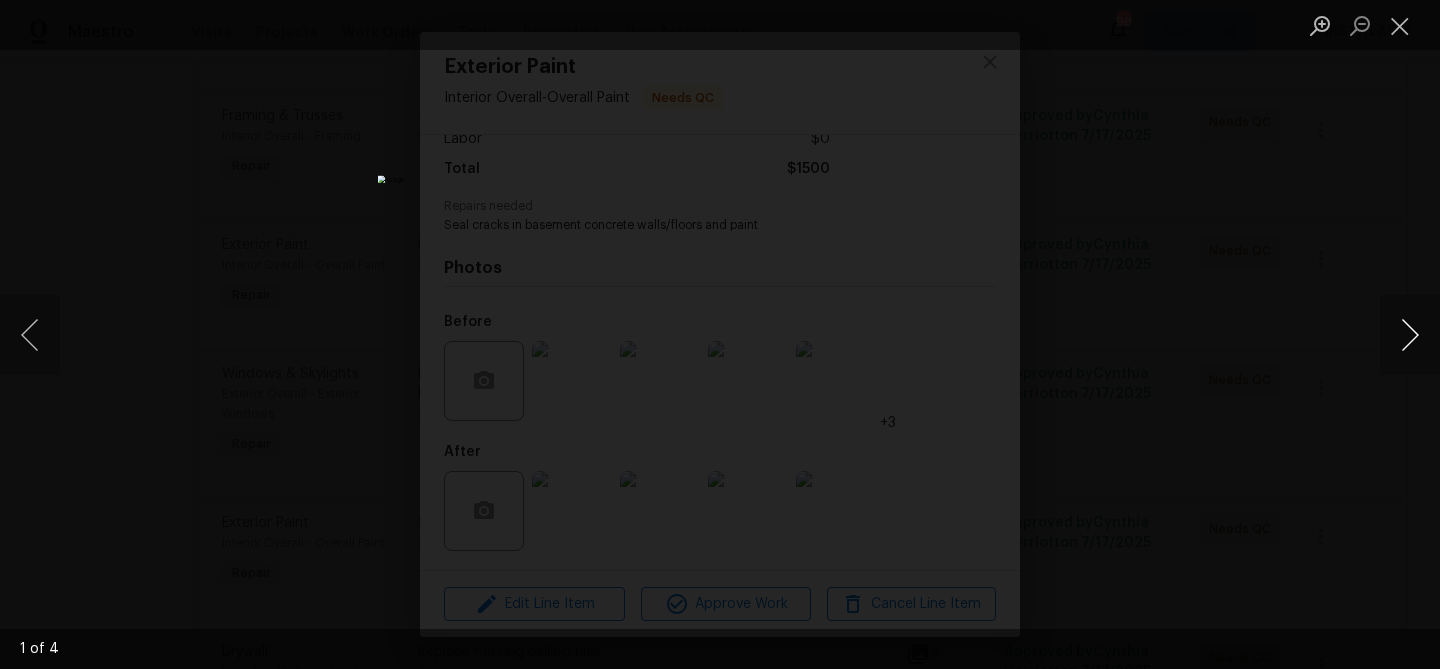 click at bounding box center (1410, 335) 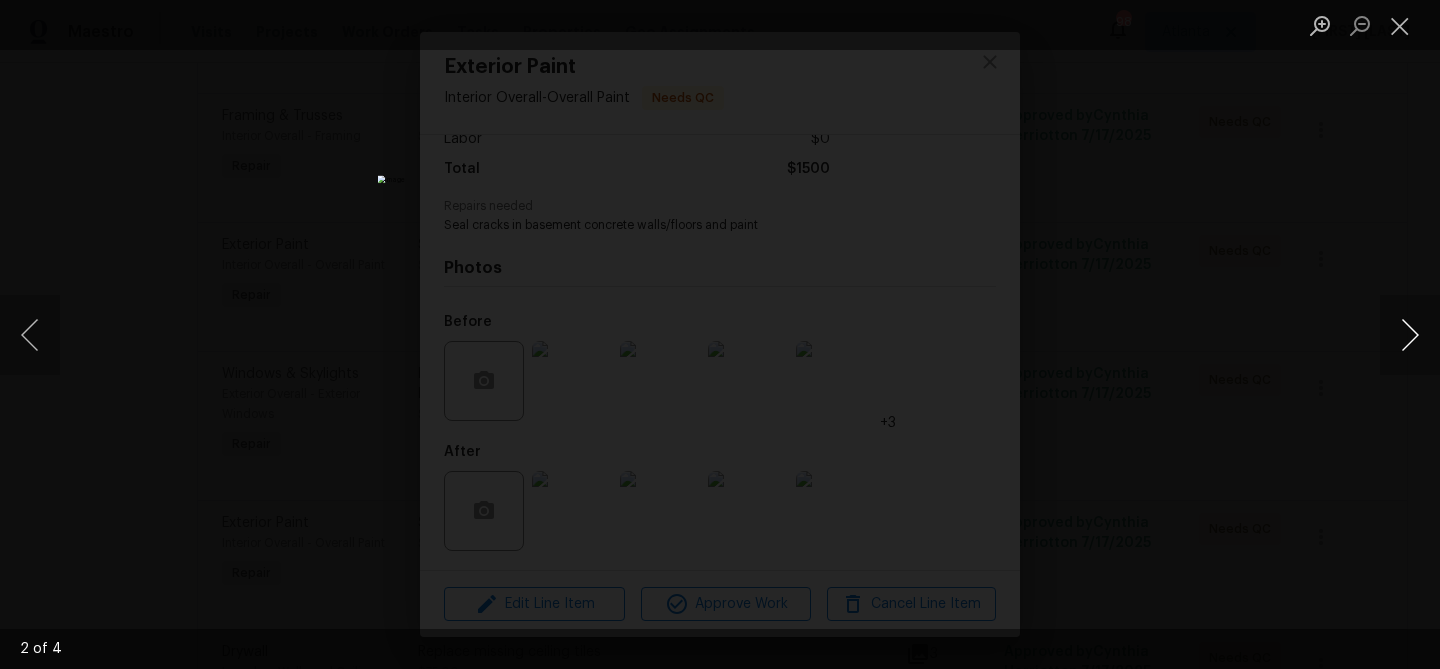 click at bounding box center [1410, 335] 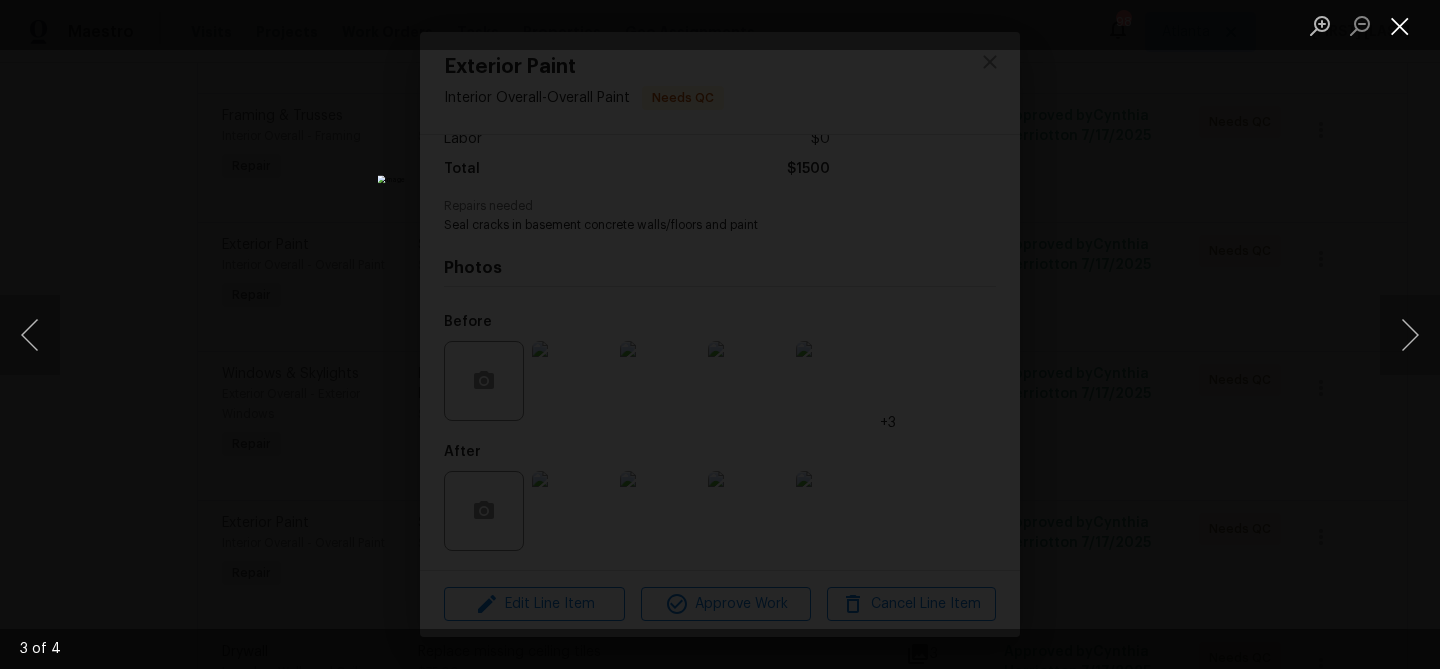 click at bounding box center (1400, 25) 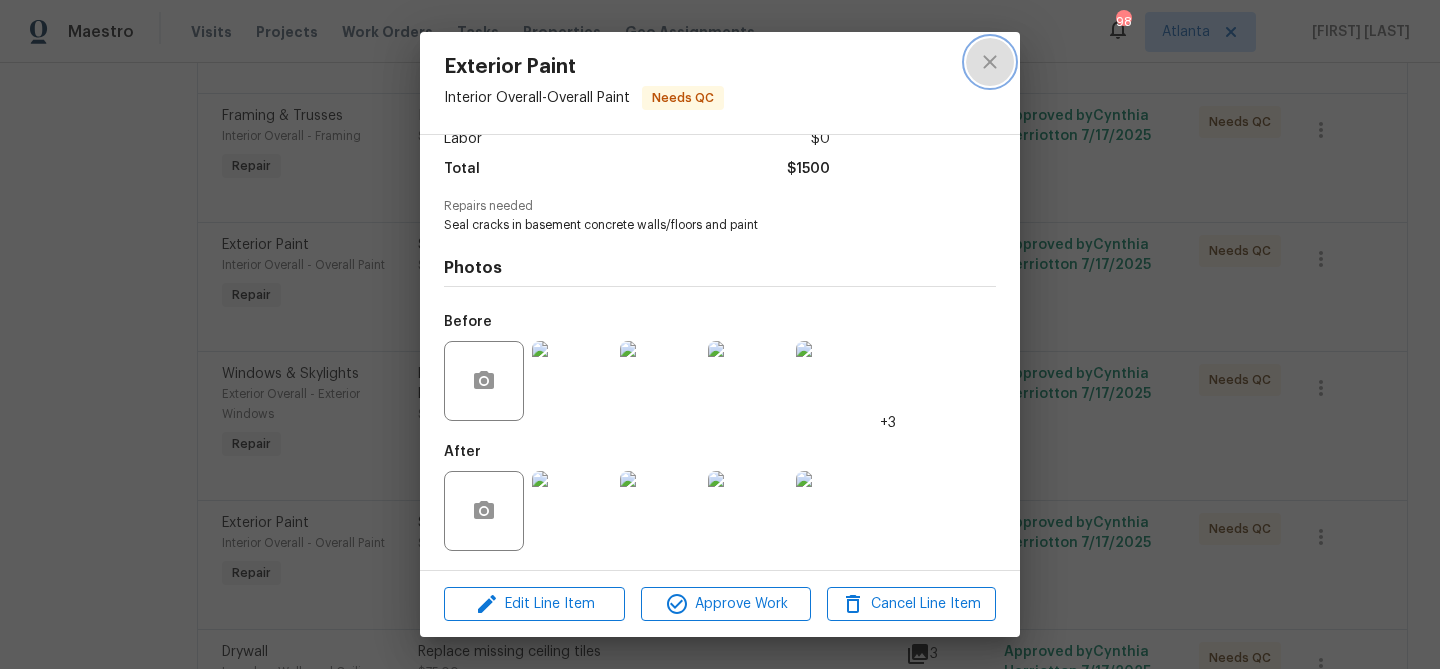 click 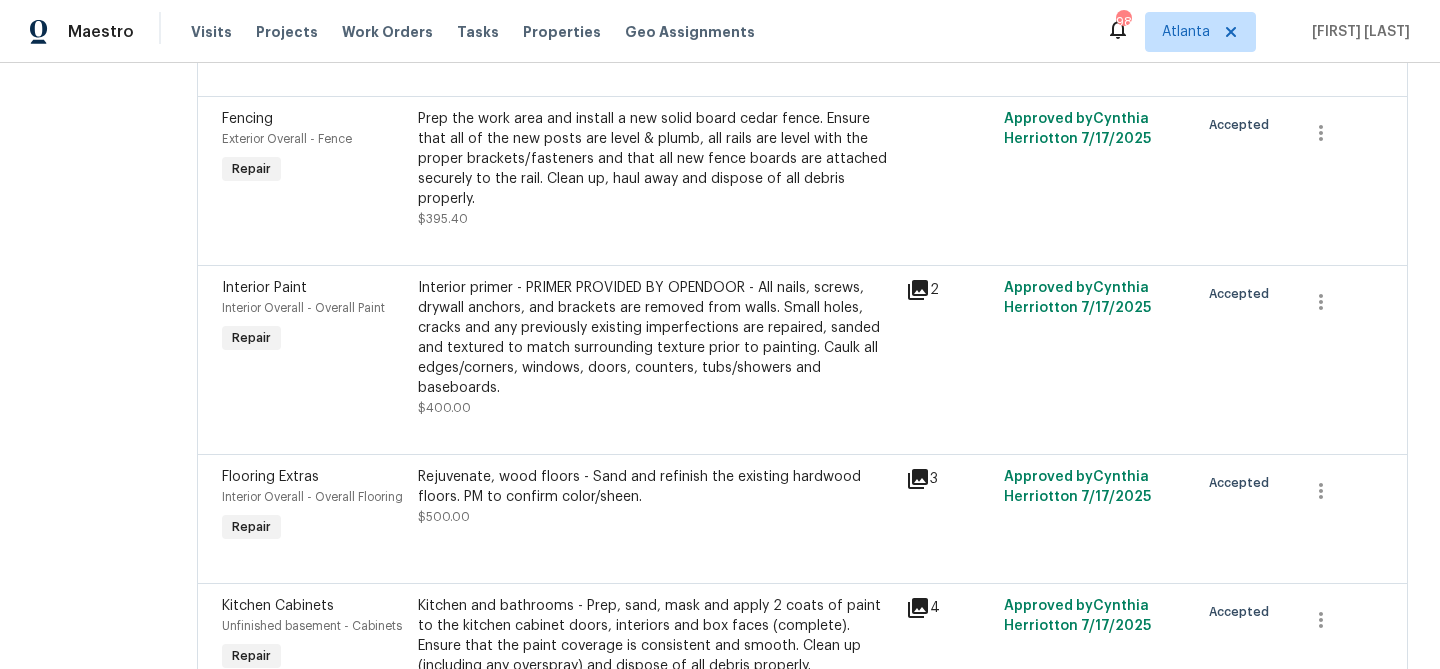 scroll, scrollTop: 4208, scrollLeft: 0, axis: vertical 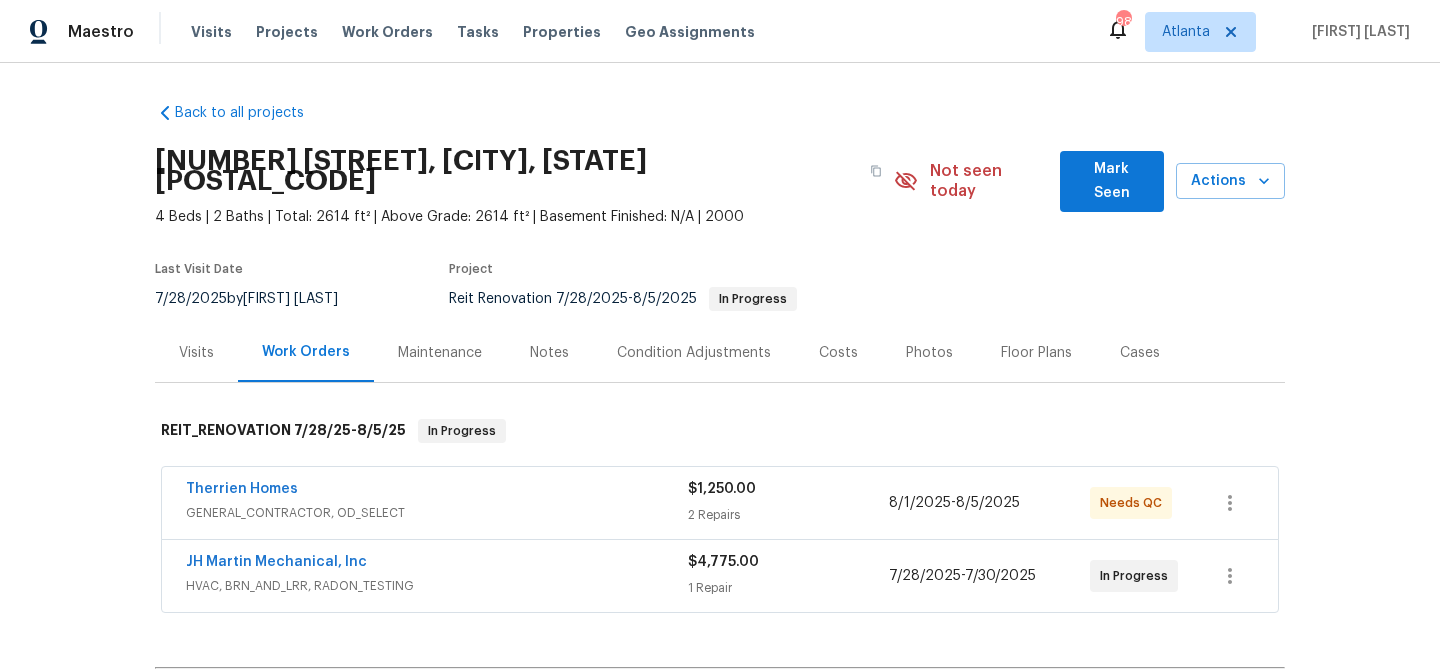 click on "Mark Seen" at bounding box center [1112, 181] 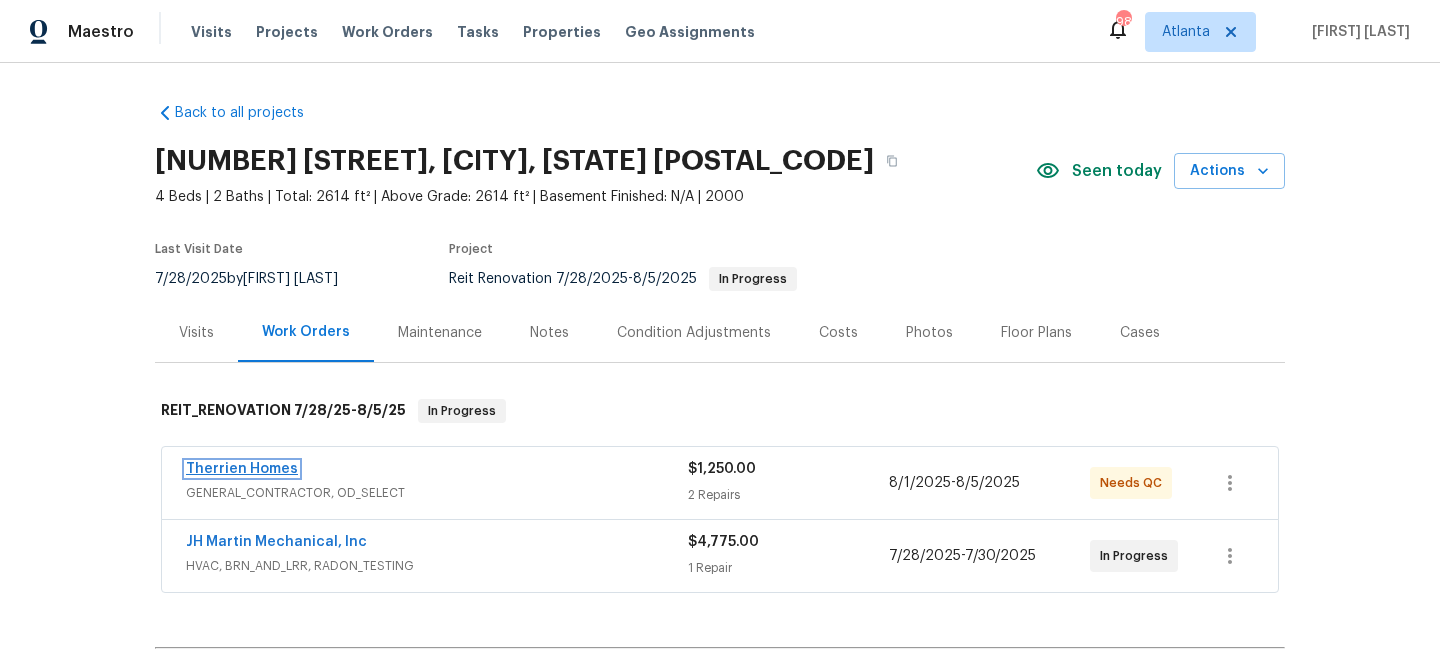 click on "Therrien Homes" at bounding box center (242, 469) 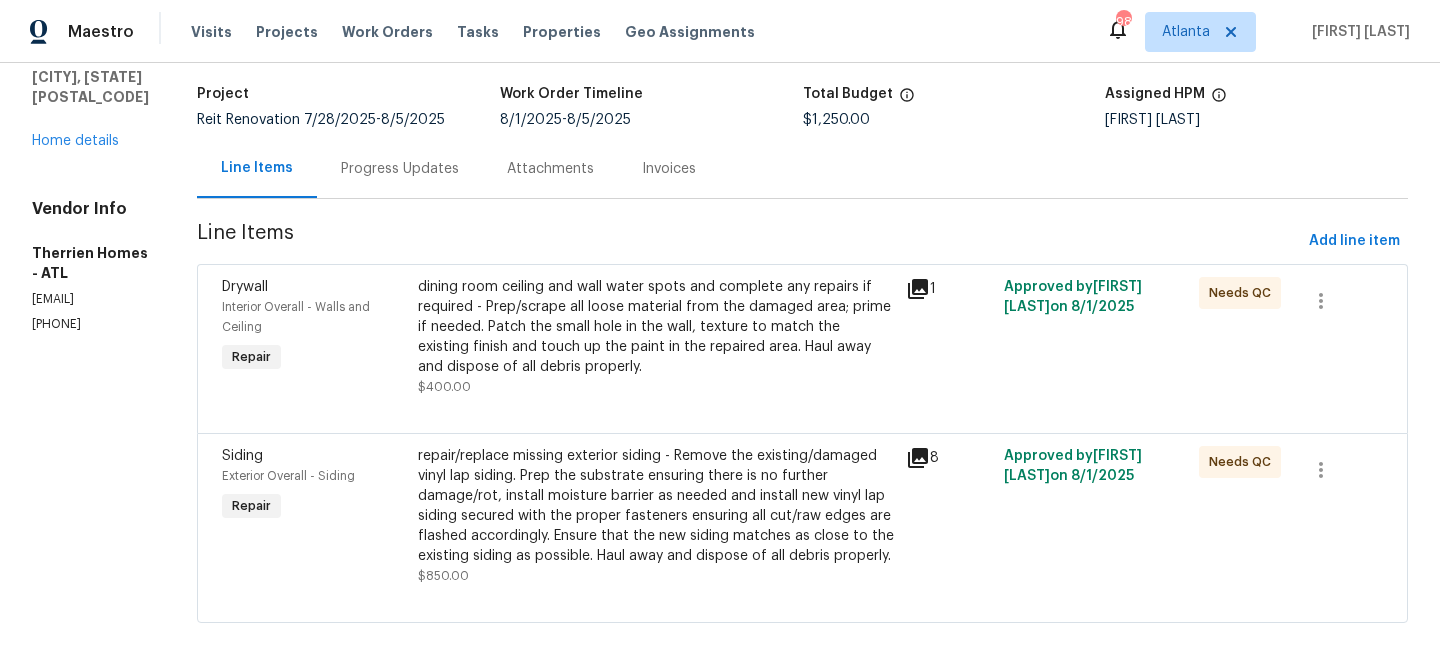 scroll, scrollTop: 131, scrollLeft: 0, axis: vertical 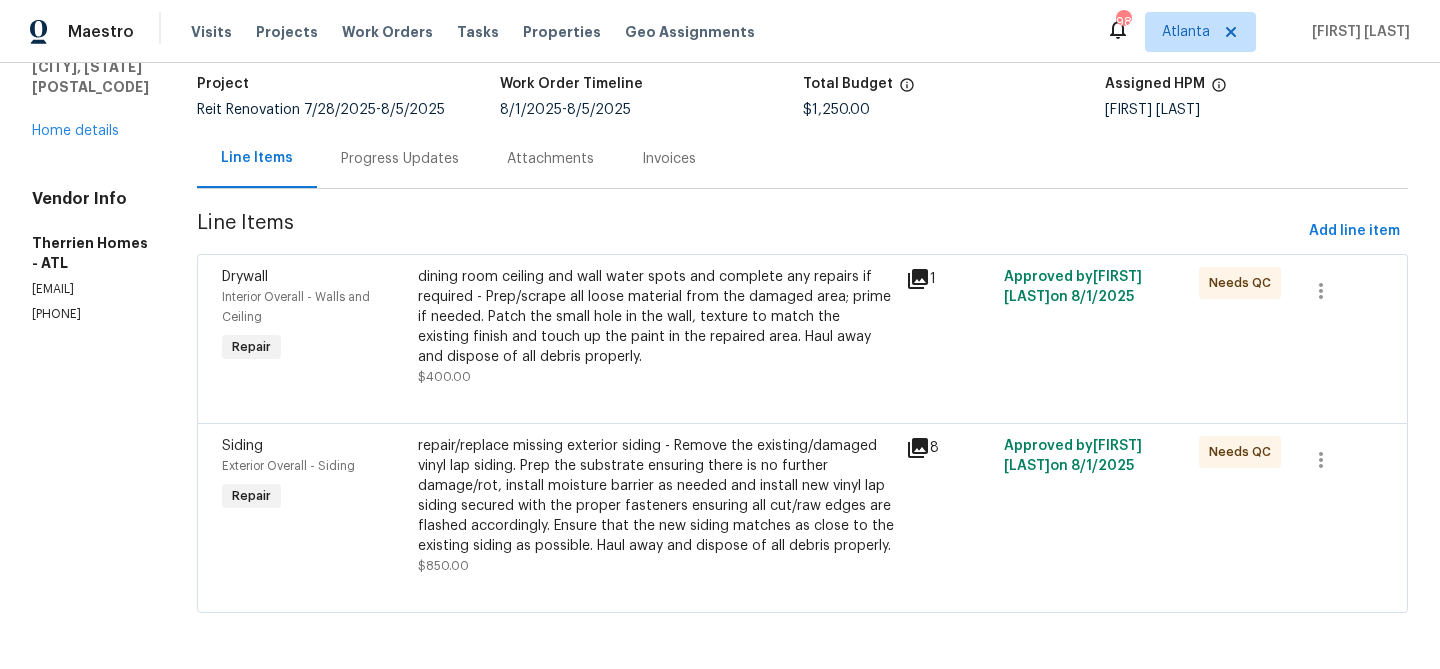 click on "dining room ceiling and wall water spots and complete any repairs if required - Prep/scrape all loose material from the damaged area; prime if needed. Patch the small hole in the wall, texture to match the existing finish and touch up the paint in the repaired area. Haul away and dispose of all debris properly." at bounding box center (656, 317) 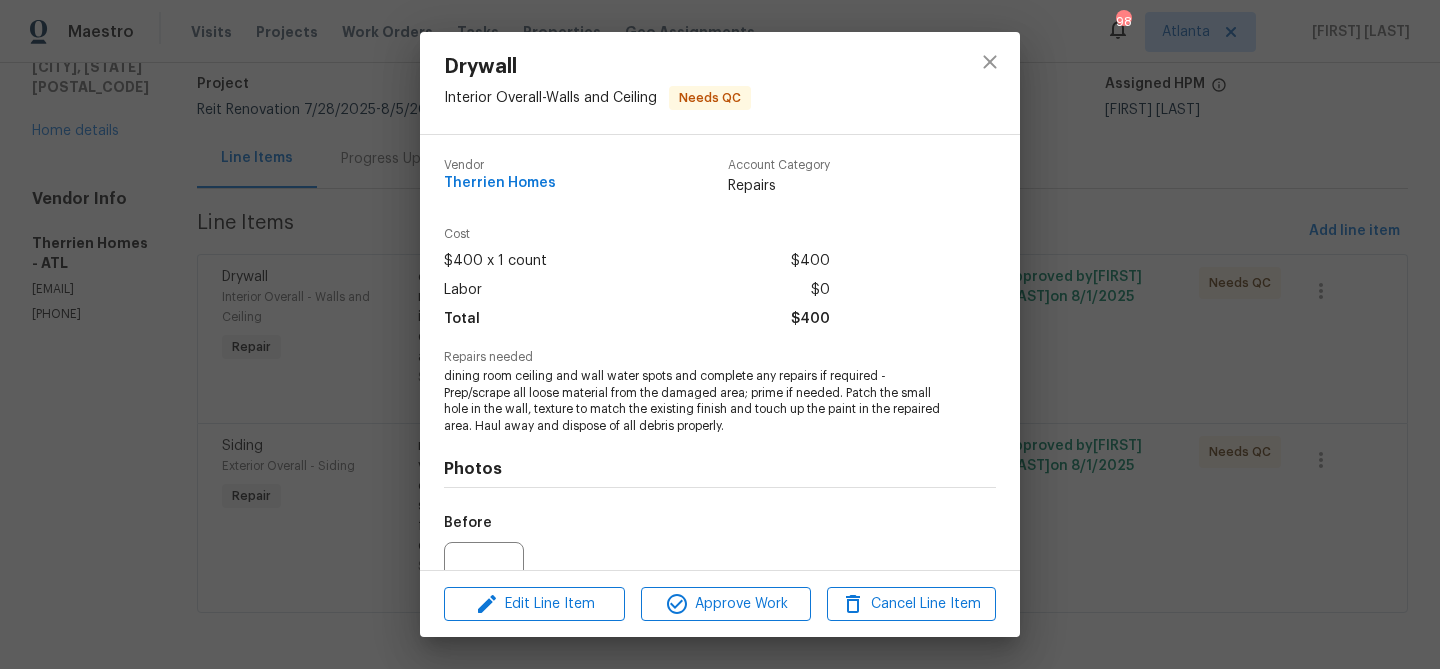 scroll, scrollTop: 202, scrollLeft: 0, axis: vertical 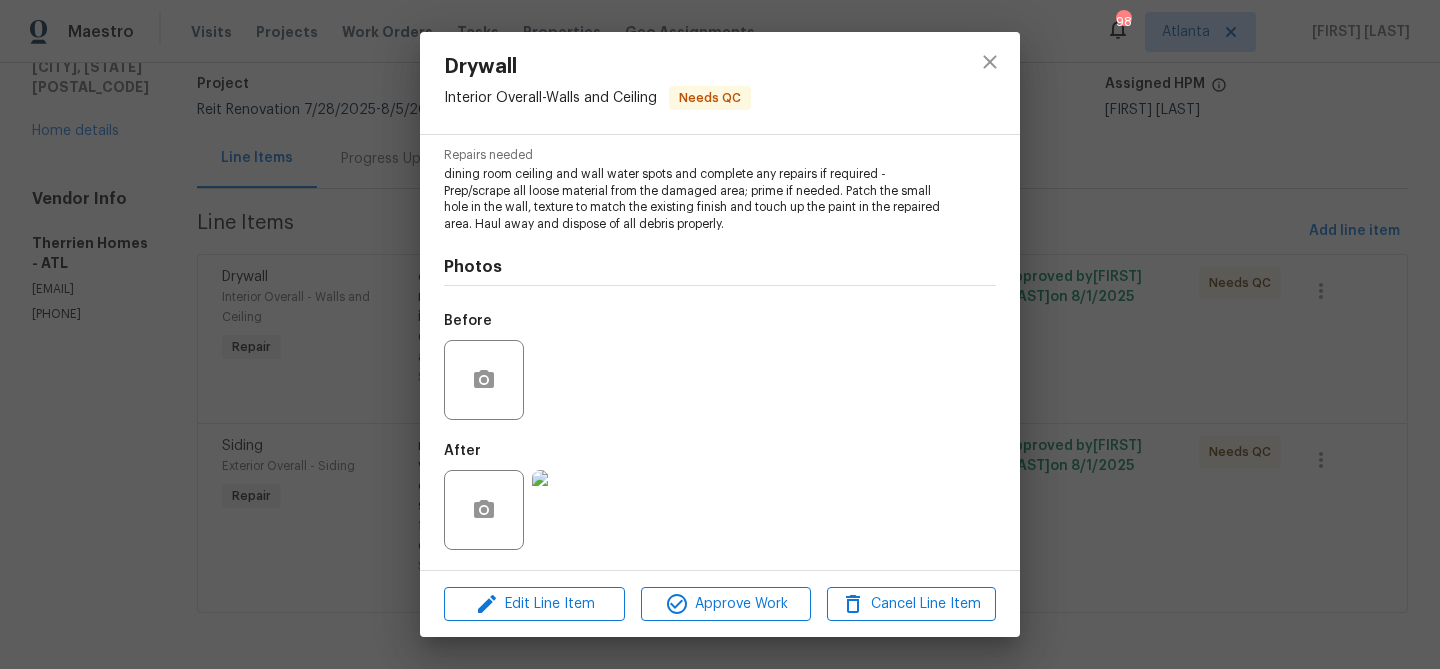 click at bounding box center [572, 510] 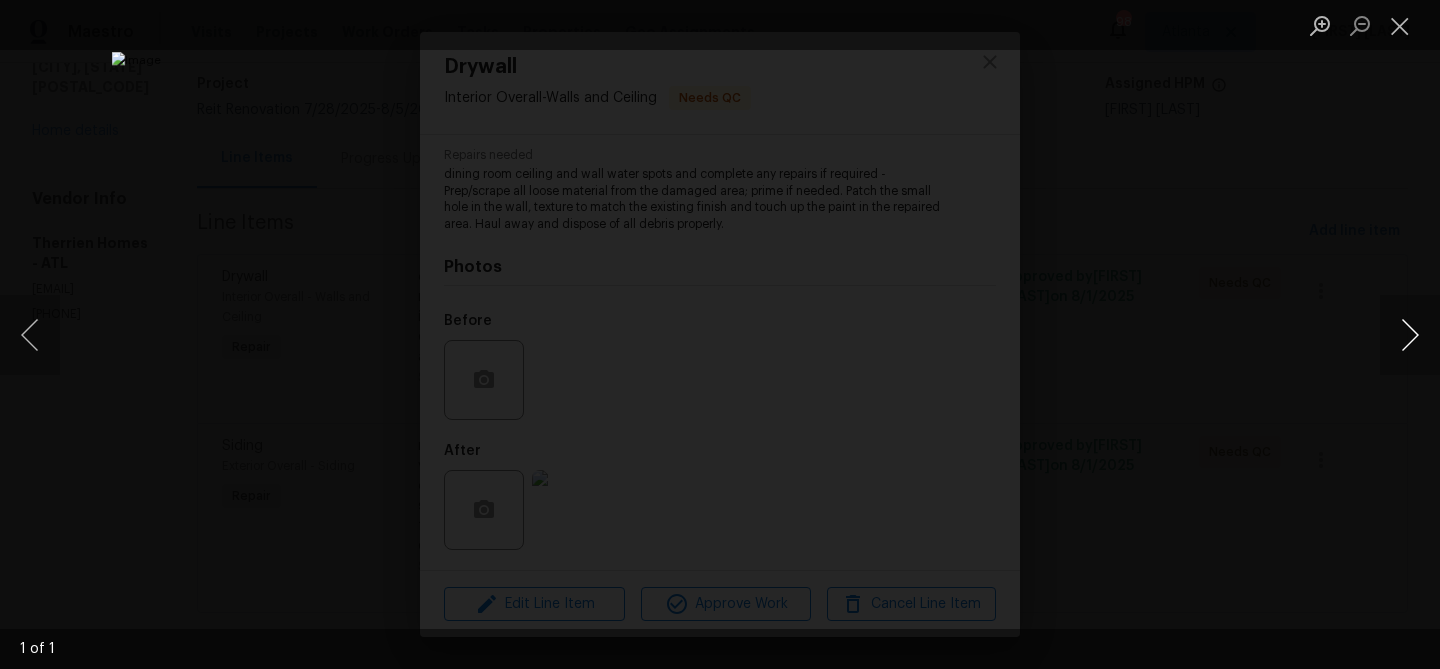 click at bounding box center (1410, 335) 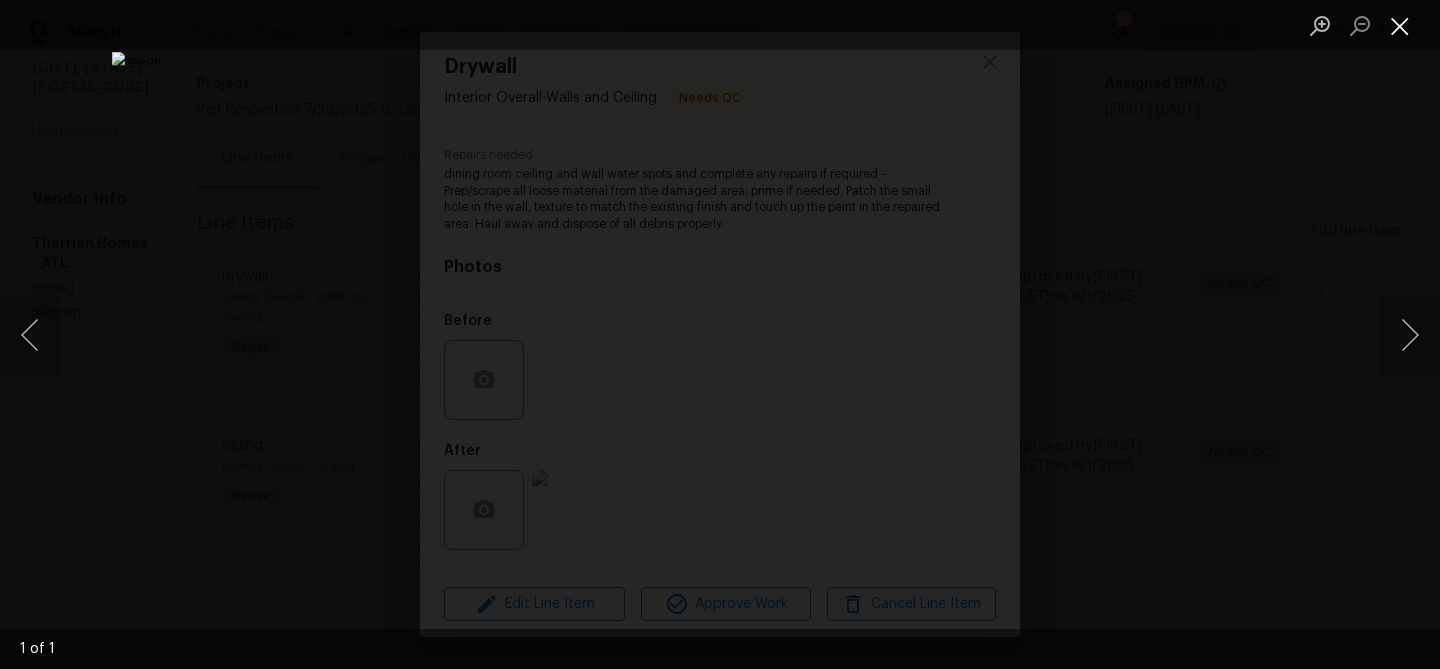 click at bounding box center [1400, 25] 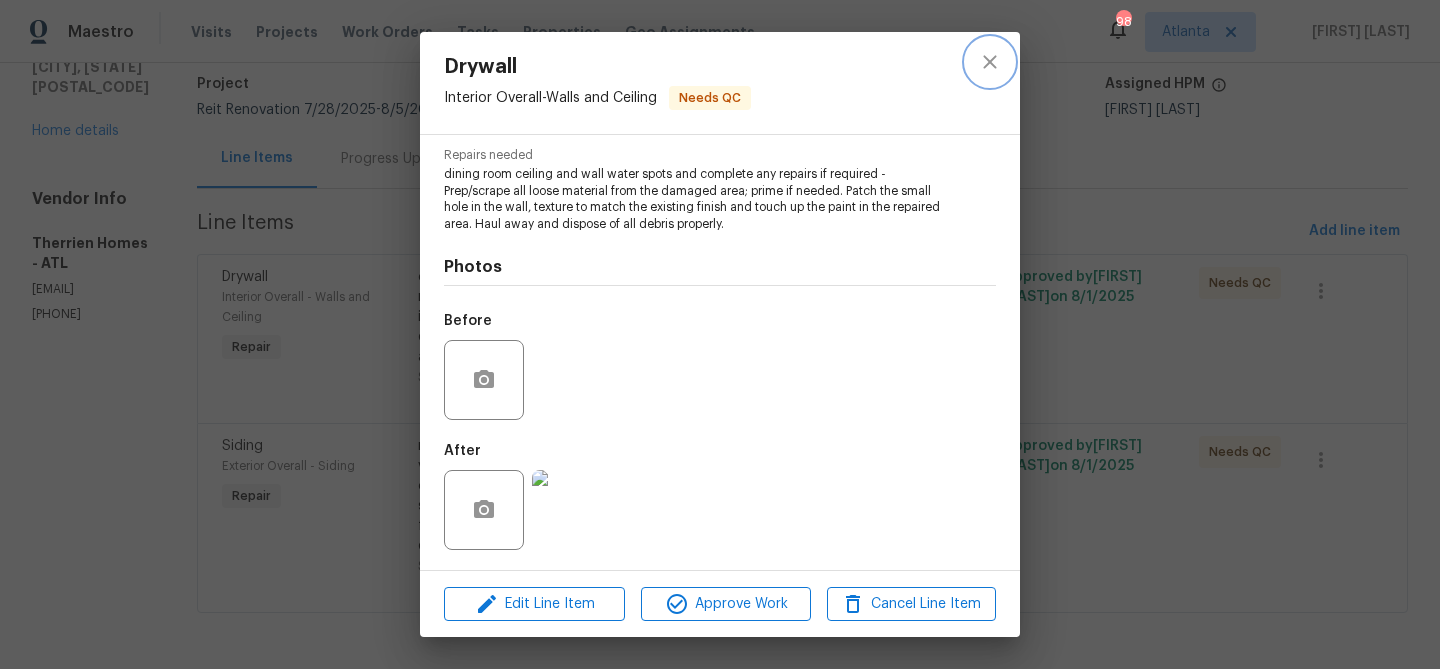 click 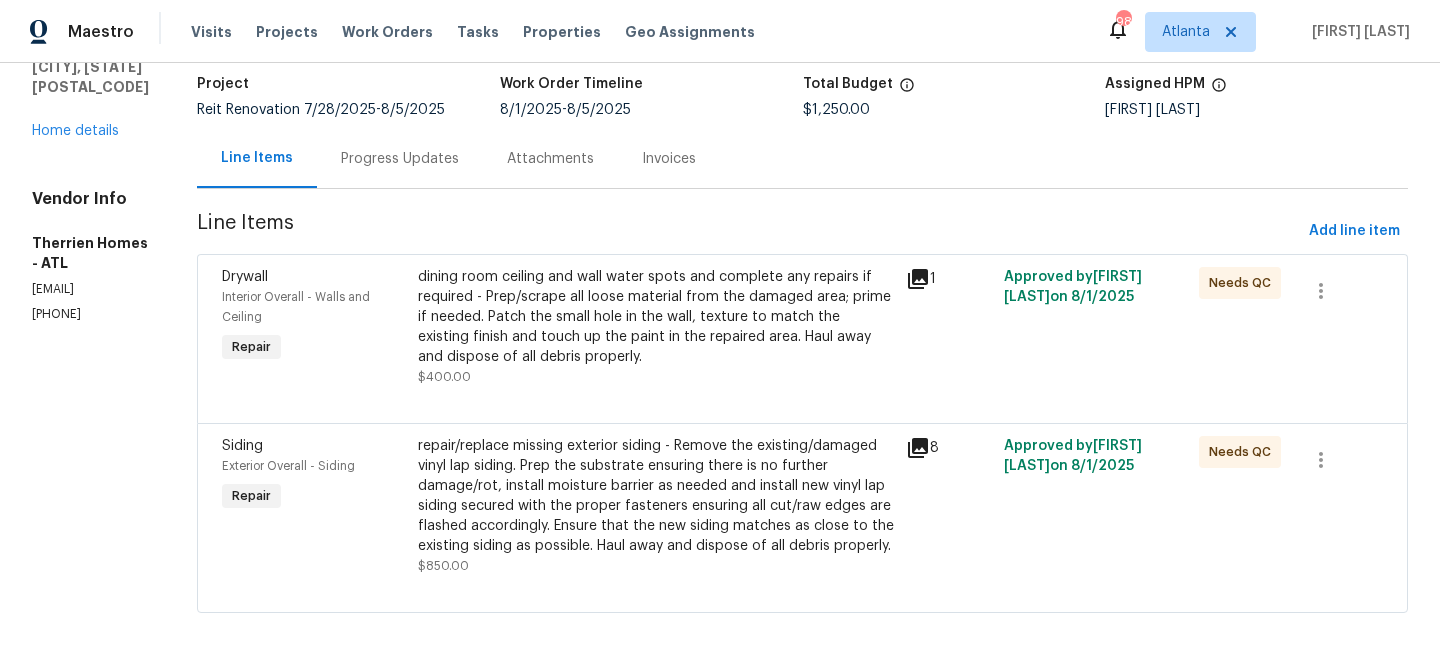 click on "repair/replace missing exterior siding - Remove the existing/damaged vinyl lap siding. Prep the substrate ensuring there is no further damage/rot, install moisture barrier as needed and install new vinyl lap siding secured with the proper fasteners ensuring all cut/raw edges are flashed accordingly. Ensure that the new siding matches as close to the existing siding as possible. Haul away and dispose of all debris properly." at bounding box center [656, 496] 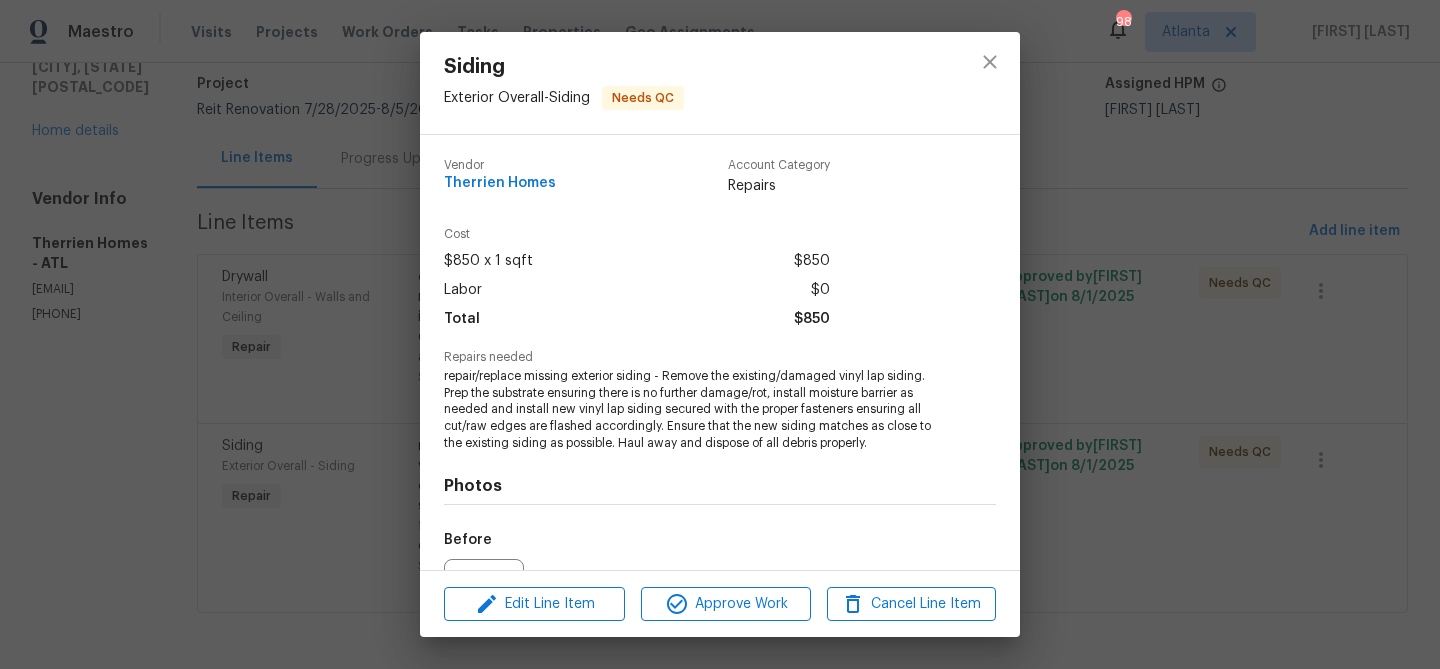 scroll, scrollTop: 219, scrollLeft: 0, axis: vertical 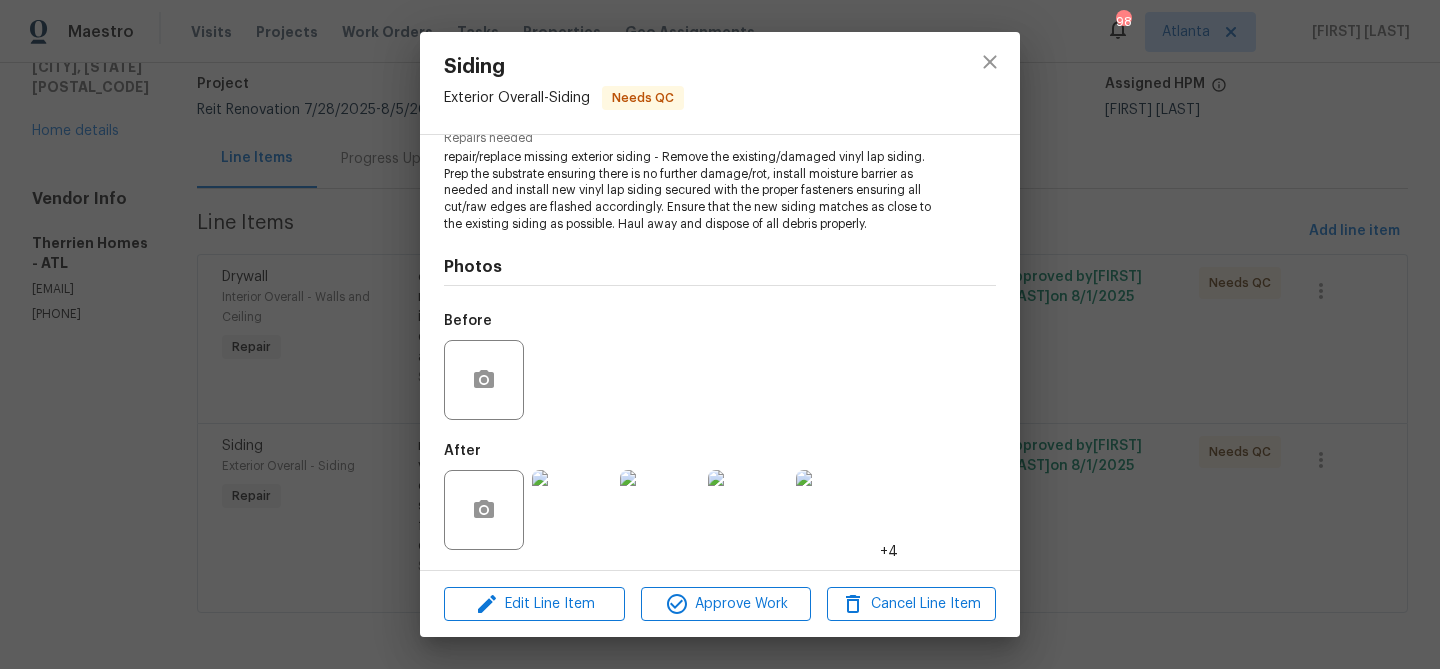 click at bounding box center (572, 510) 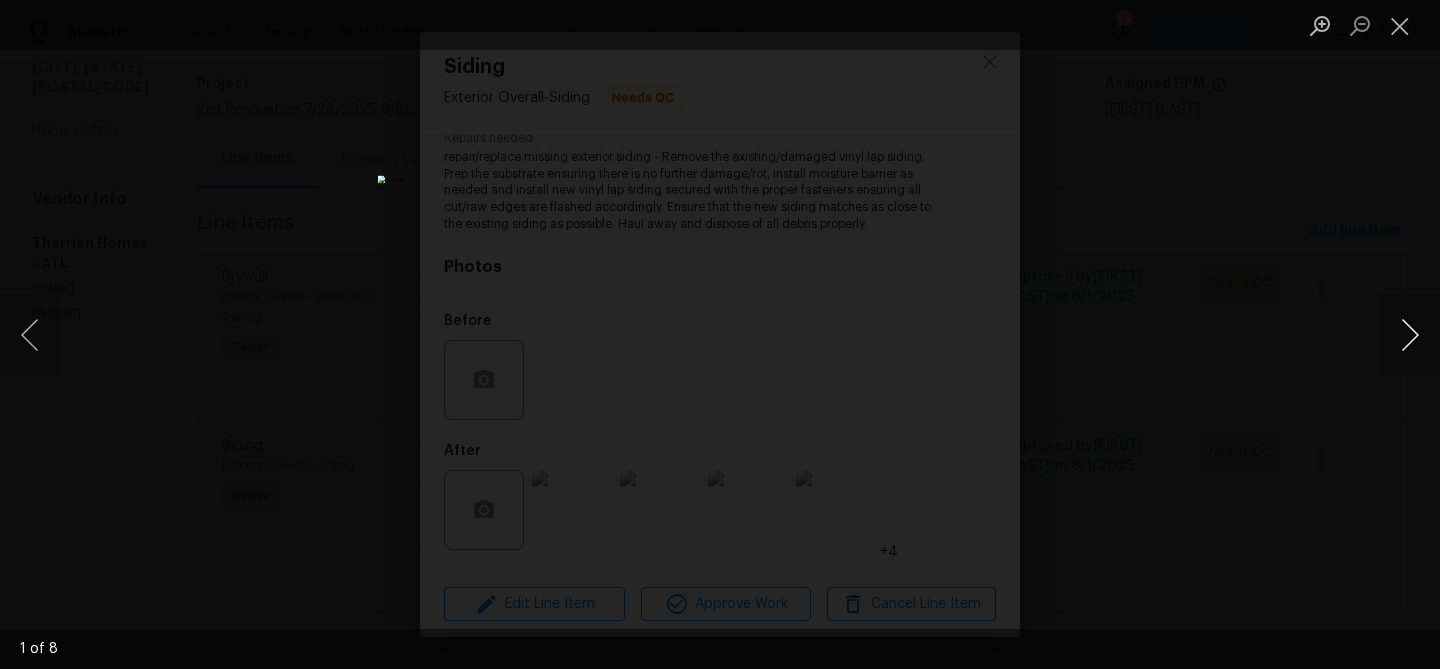 click at bounding box center [1410, 335] 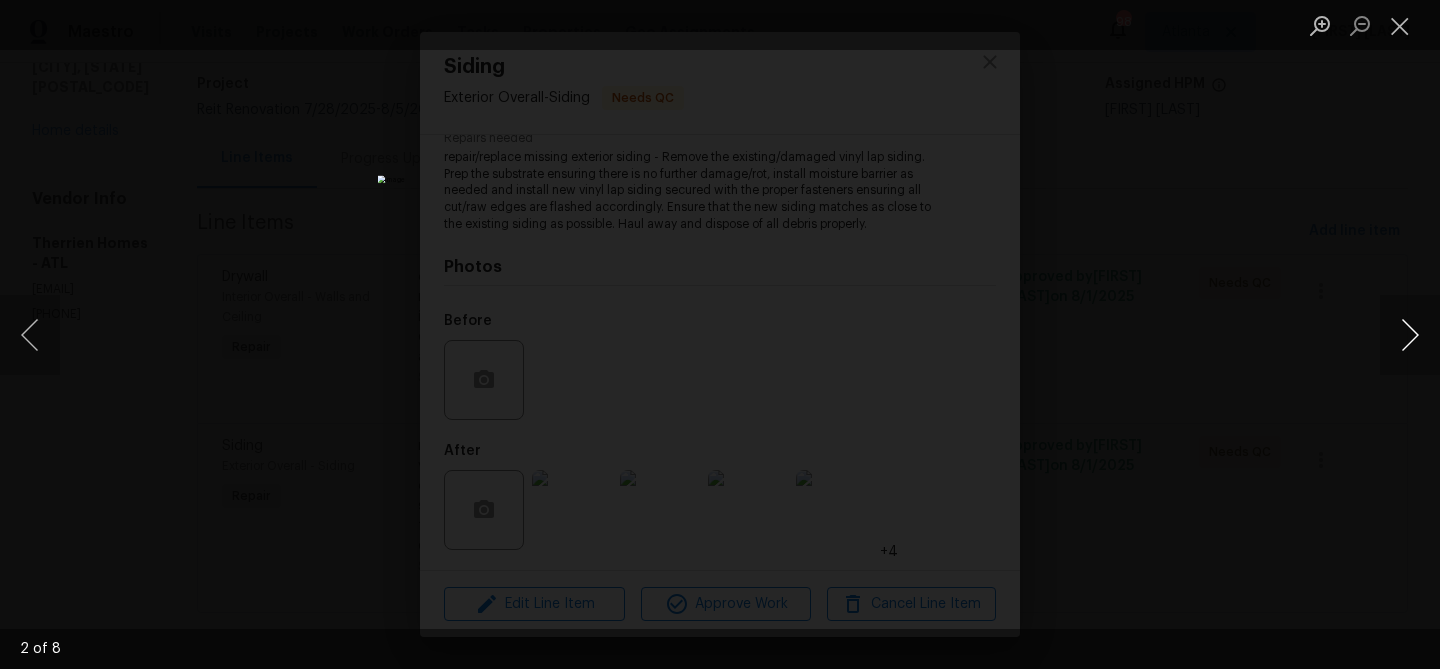 click at bounding box center [1410, 335] 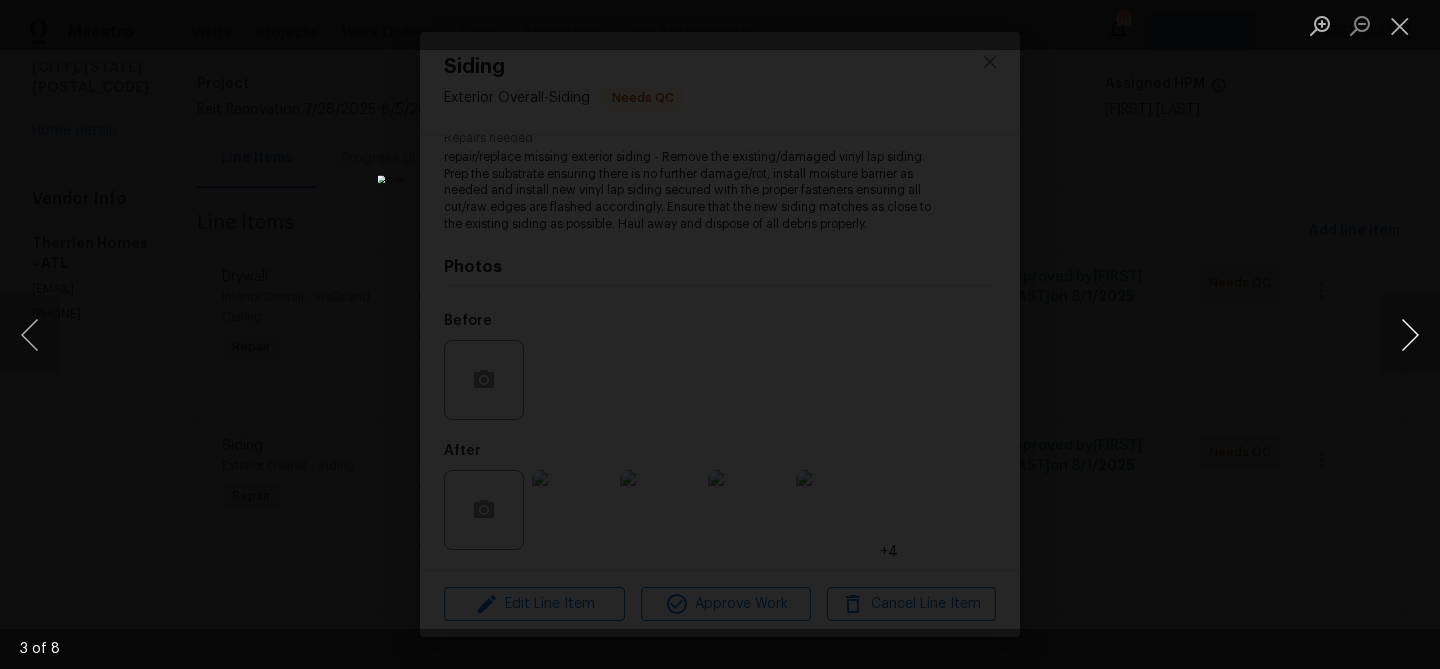 click at bounding box center [1410, 335] 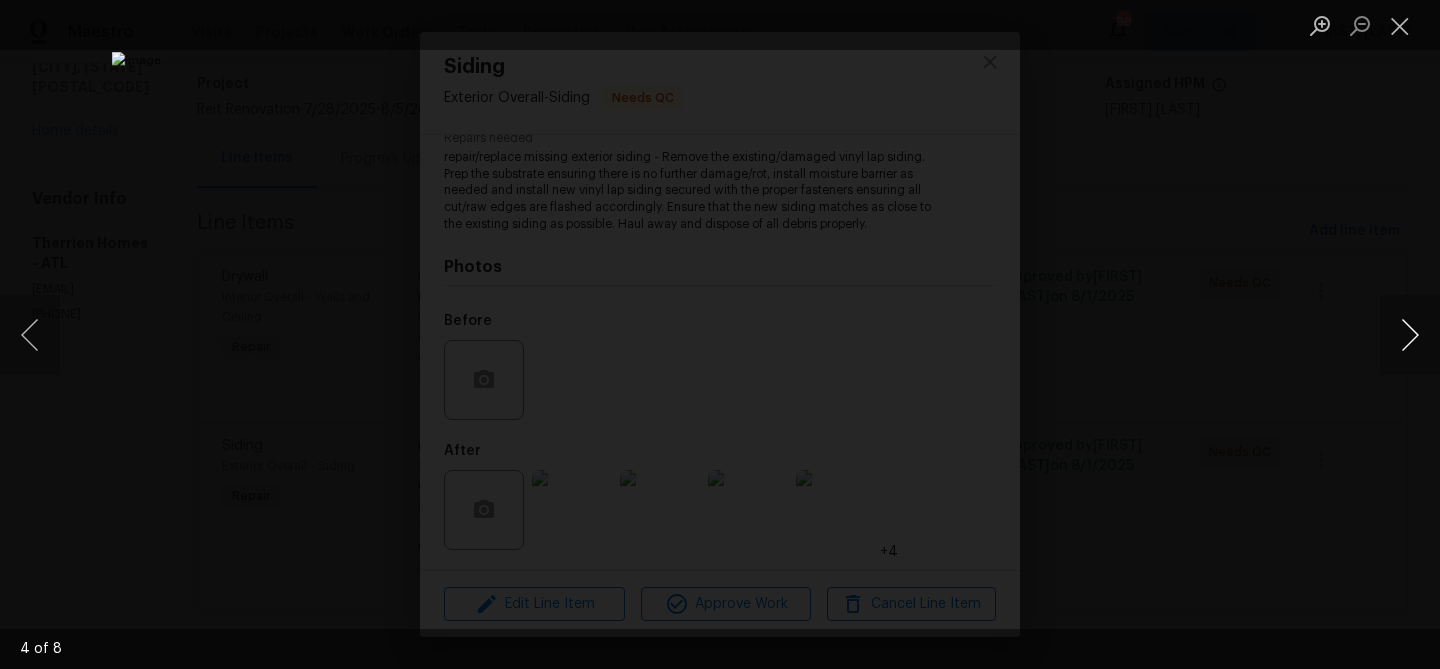 click at bounding box center [1410, 335] 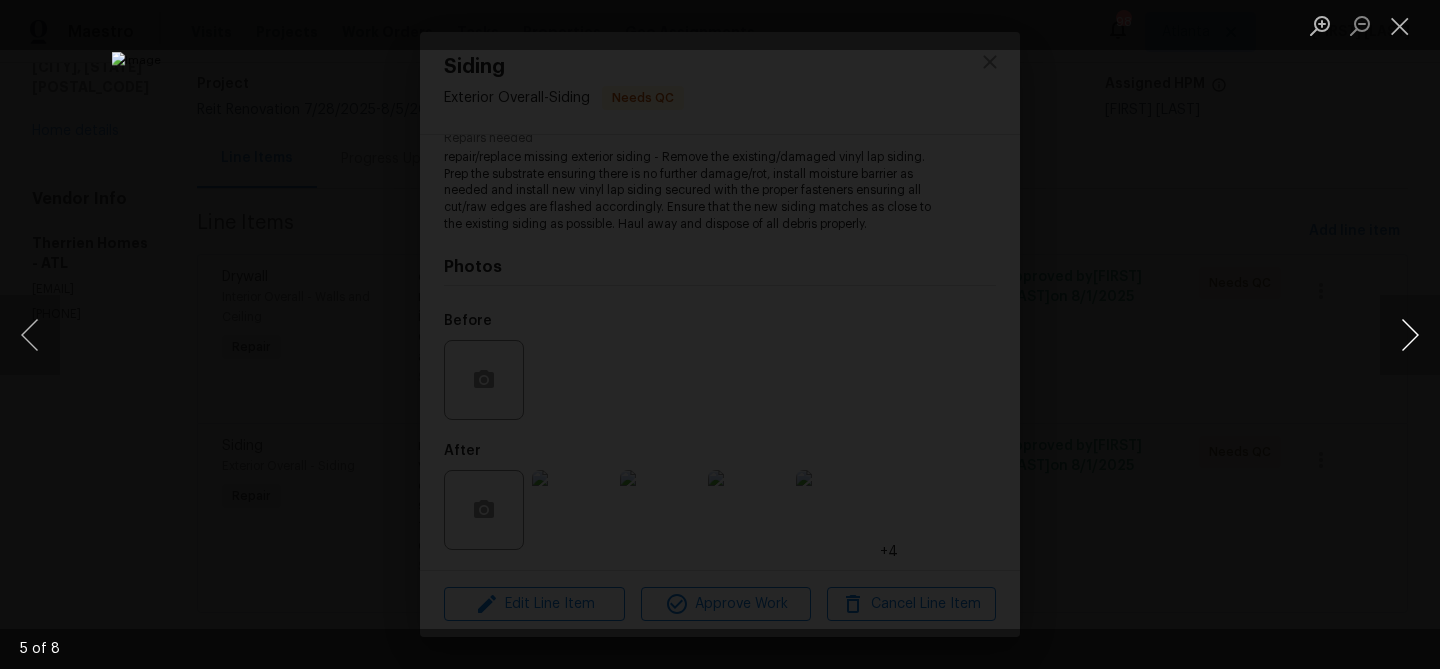 click at bounding box center (1410, 335) 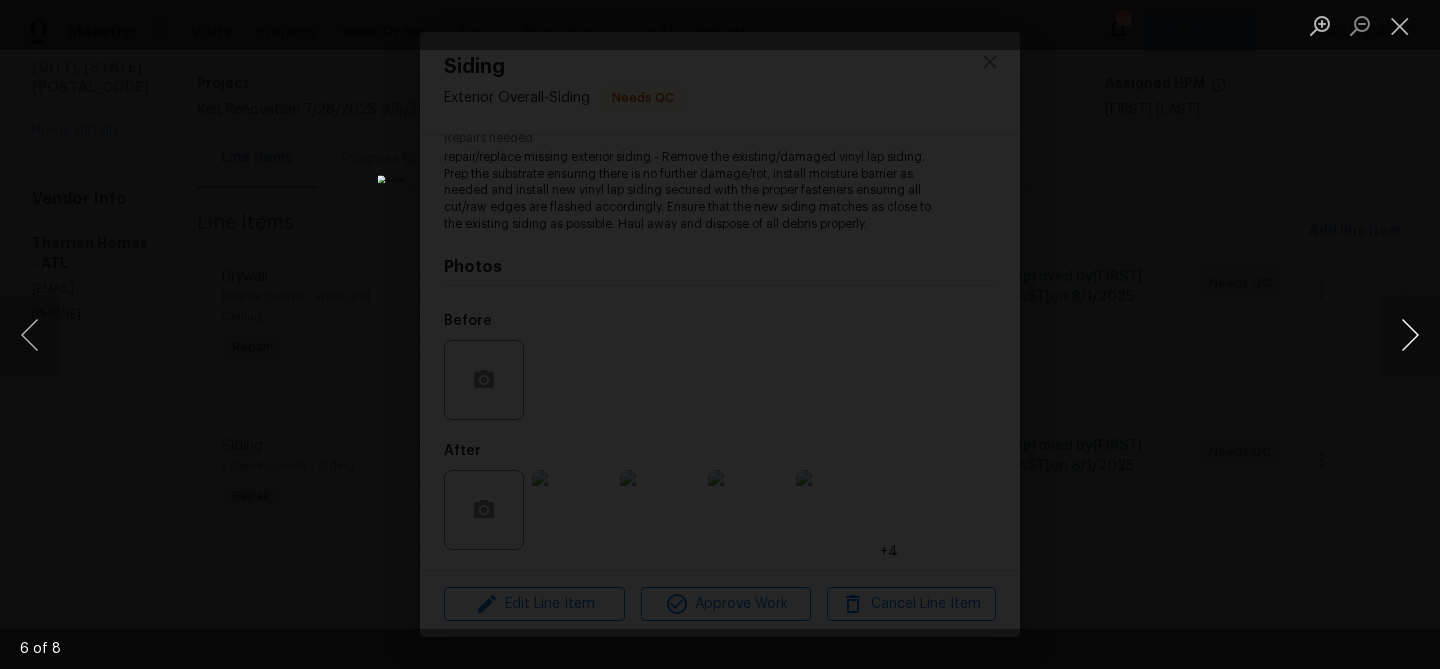 click at bounding box center [1410, 335] 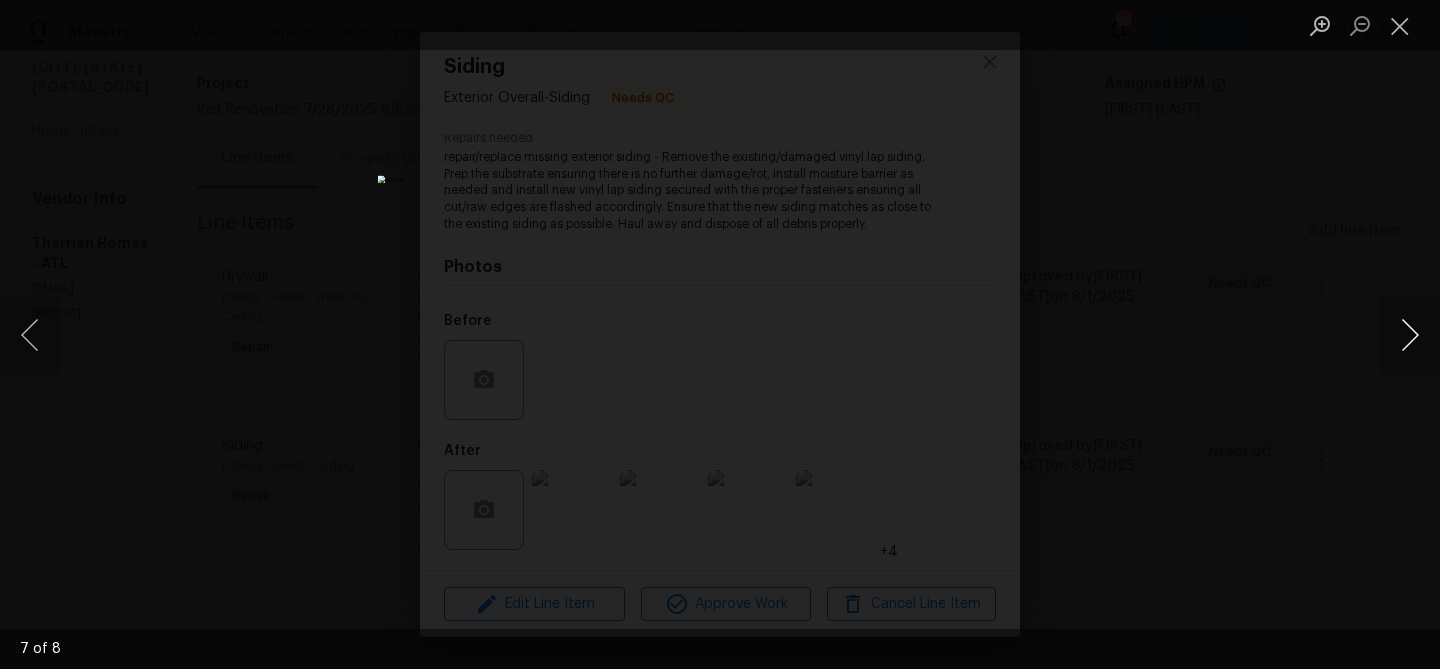 click at bounding box center (1410, 335) 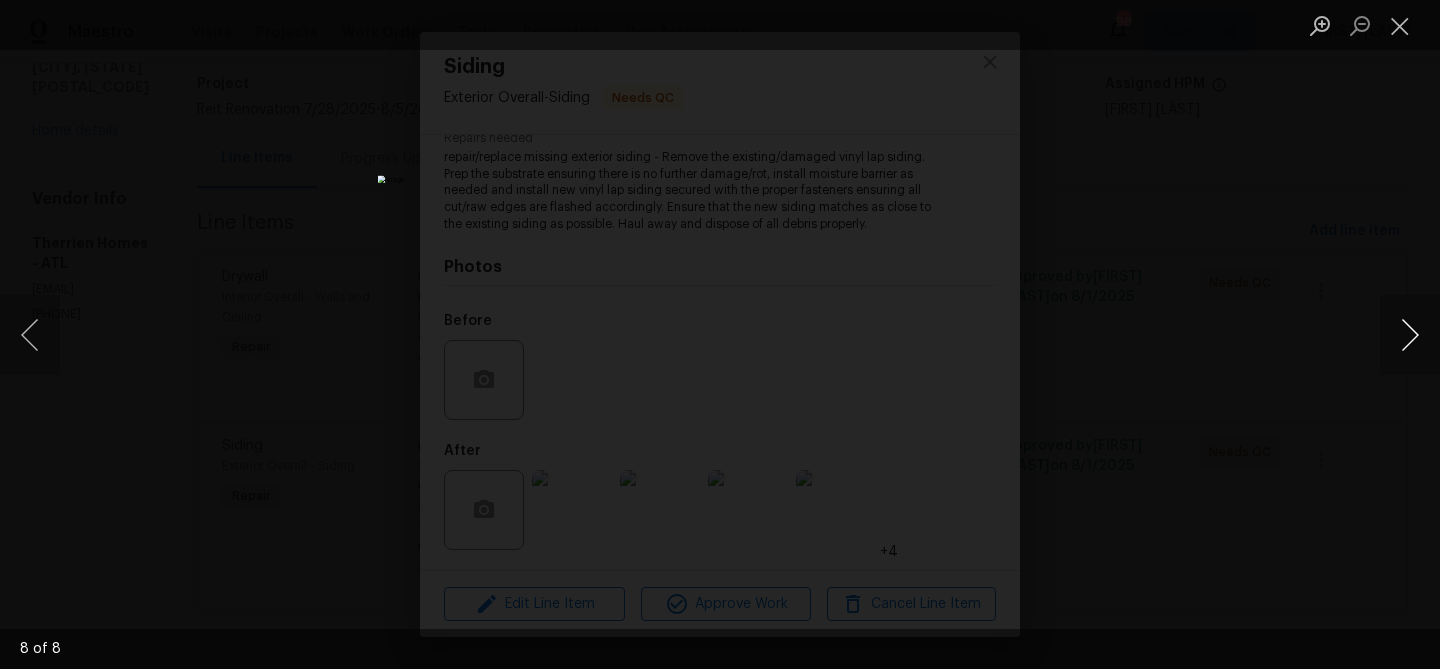 click at bounding box center [1410, 335] 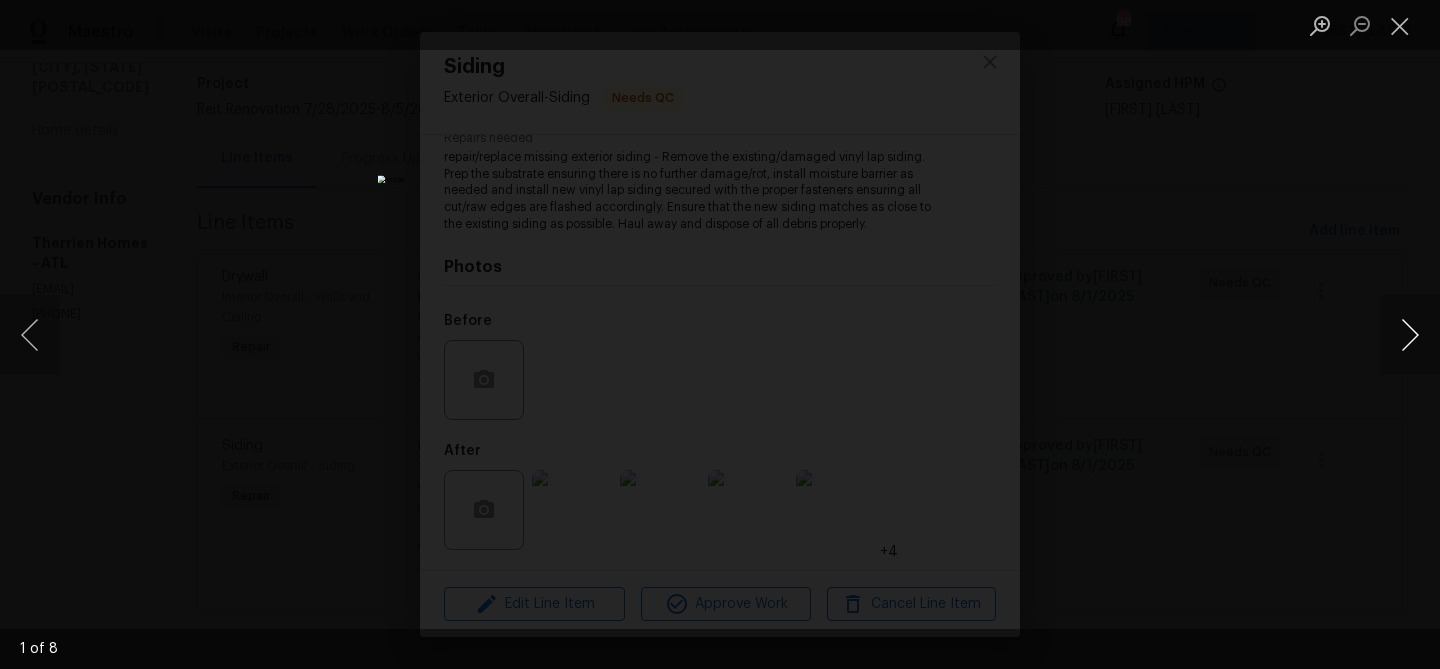 click at bounding box center (1410, 335) 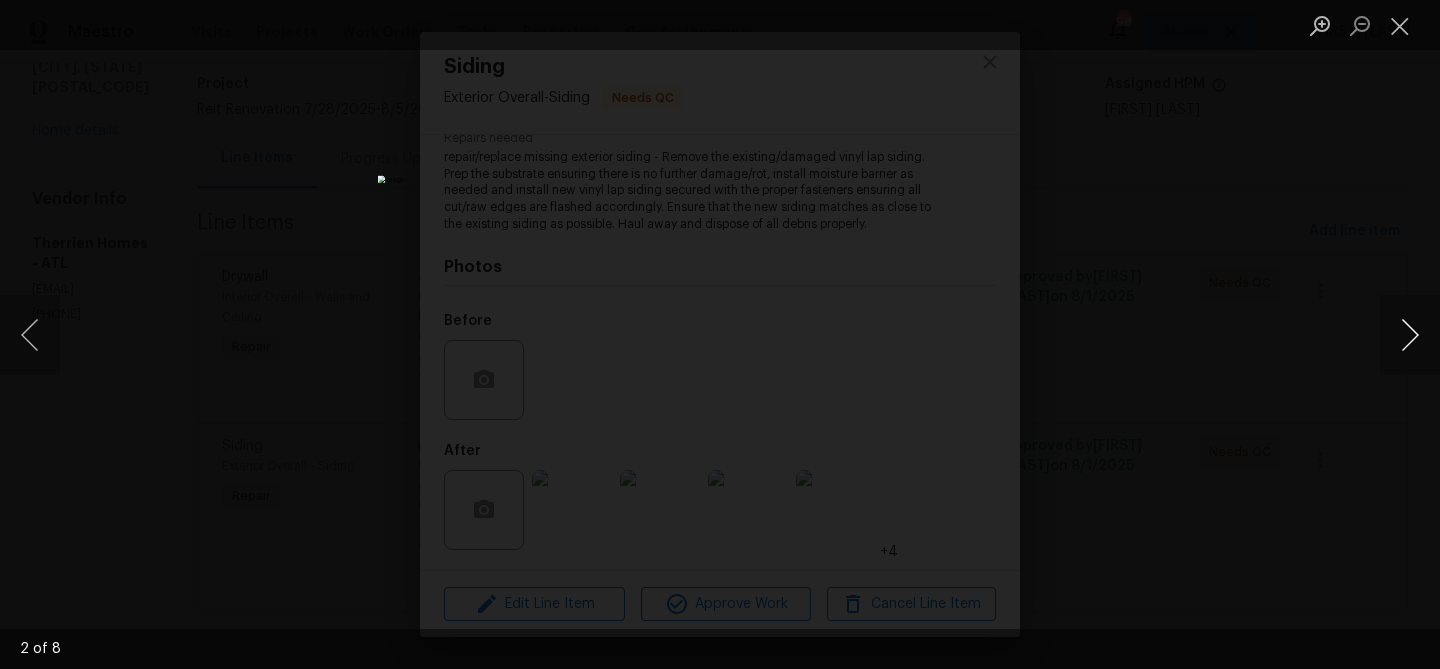 click at bounding box center [1410, 335] 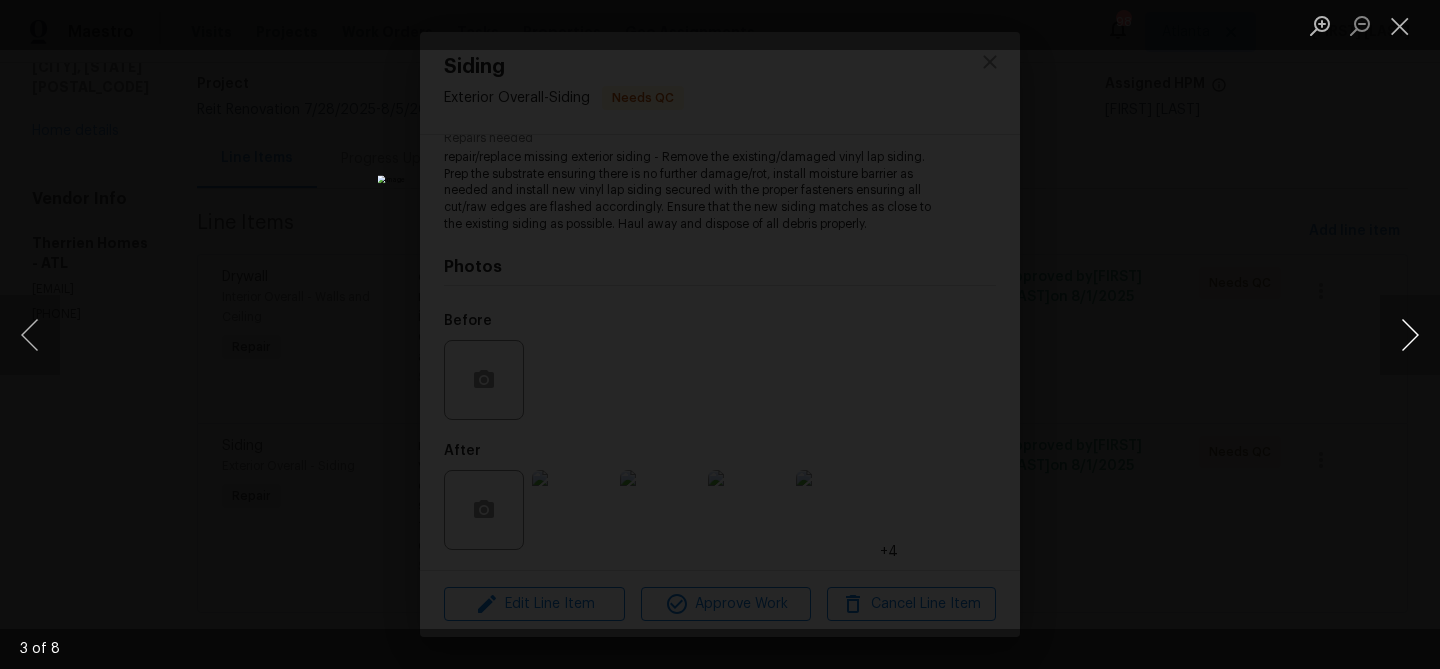 click at bounding box center [1410, 335] 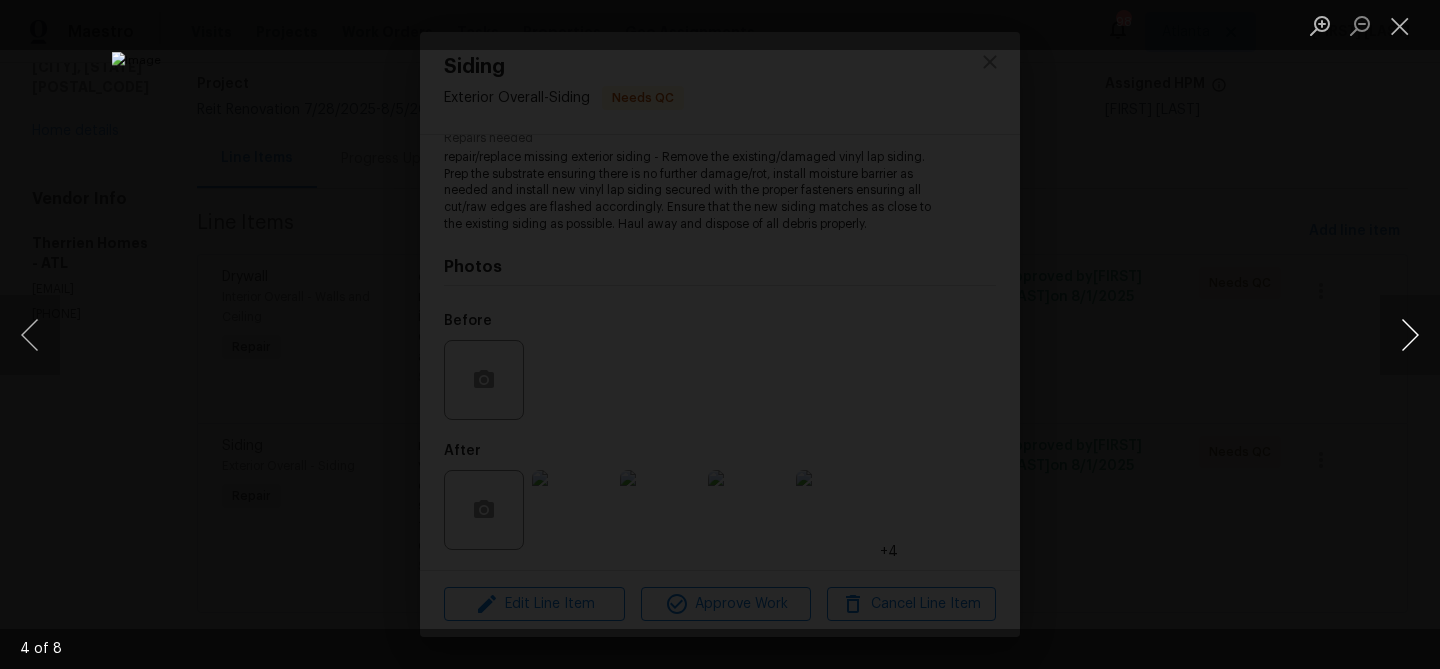 click at bounding box center (1410, 335) 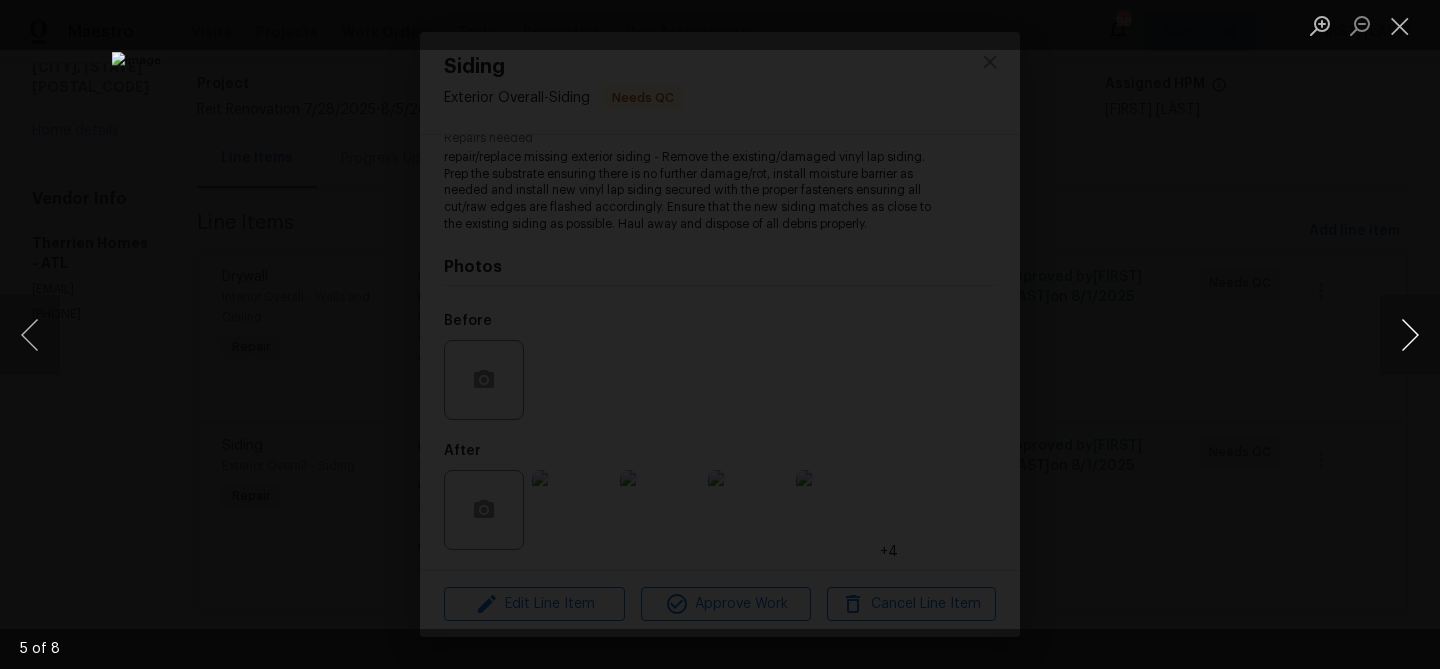 click at bounding box center (1410, 335) 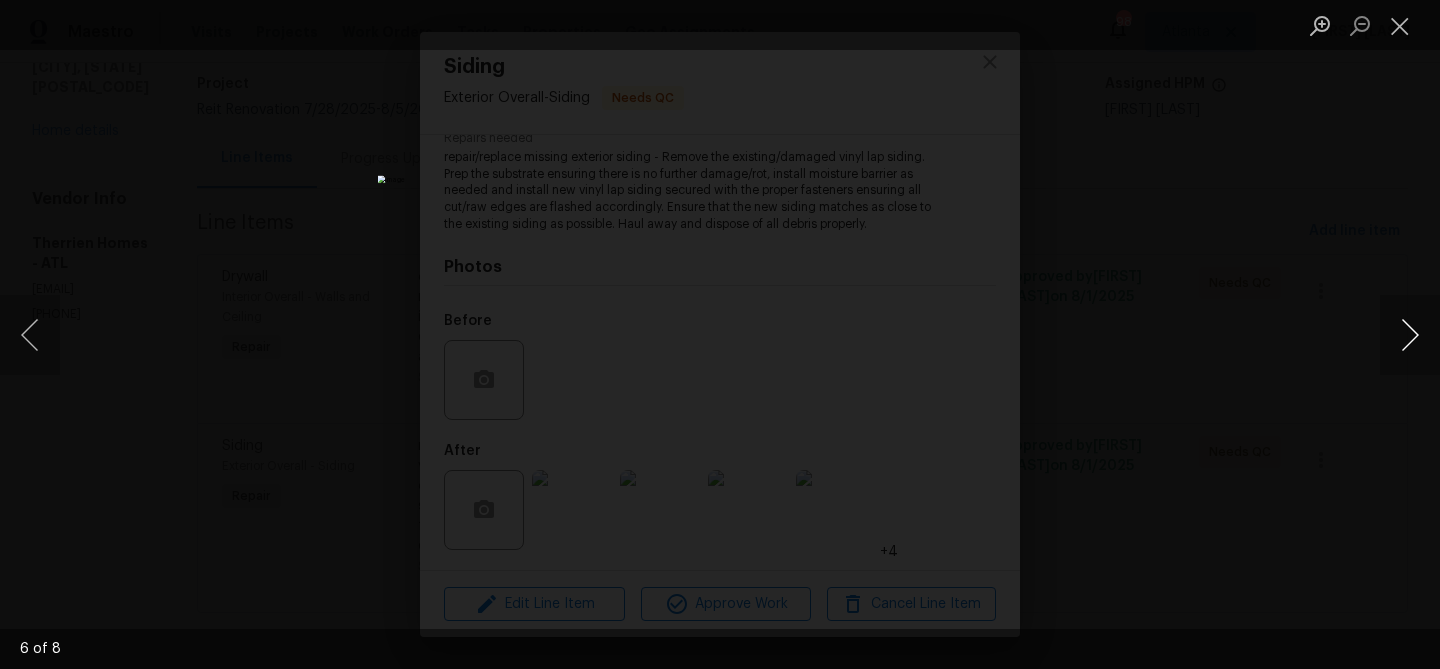 click at bounding box center [1410, 335] 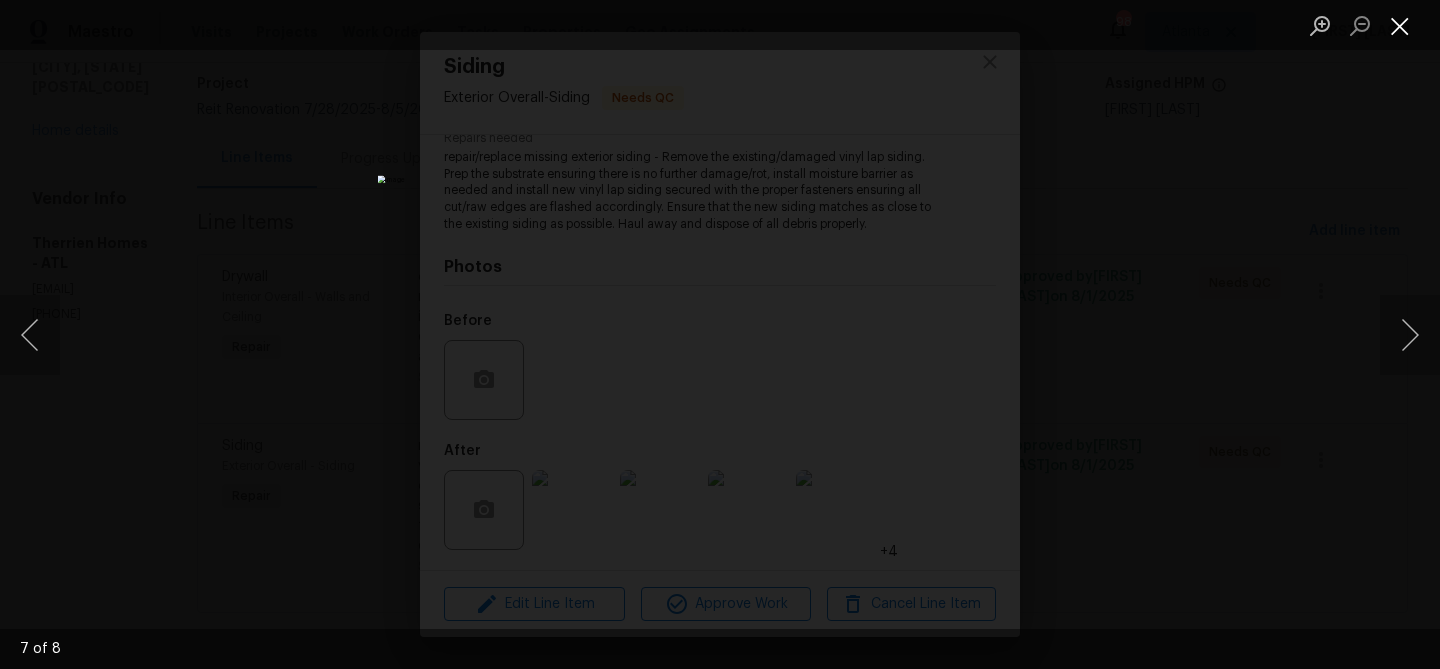 click at bounding box center (1400, 25) 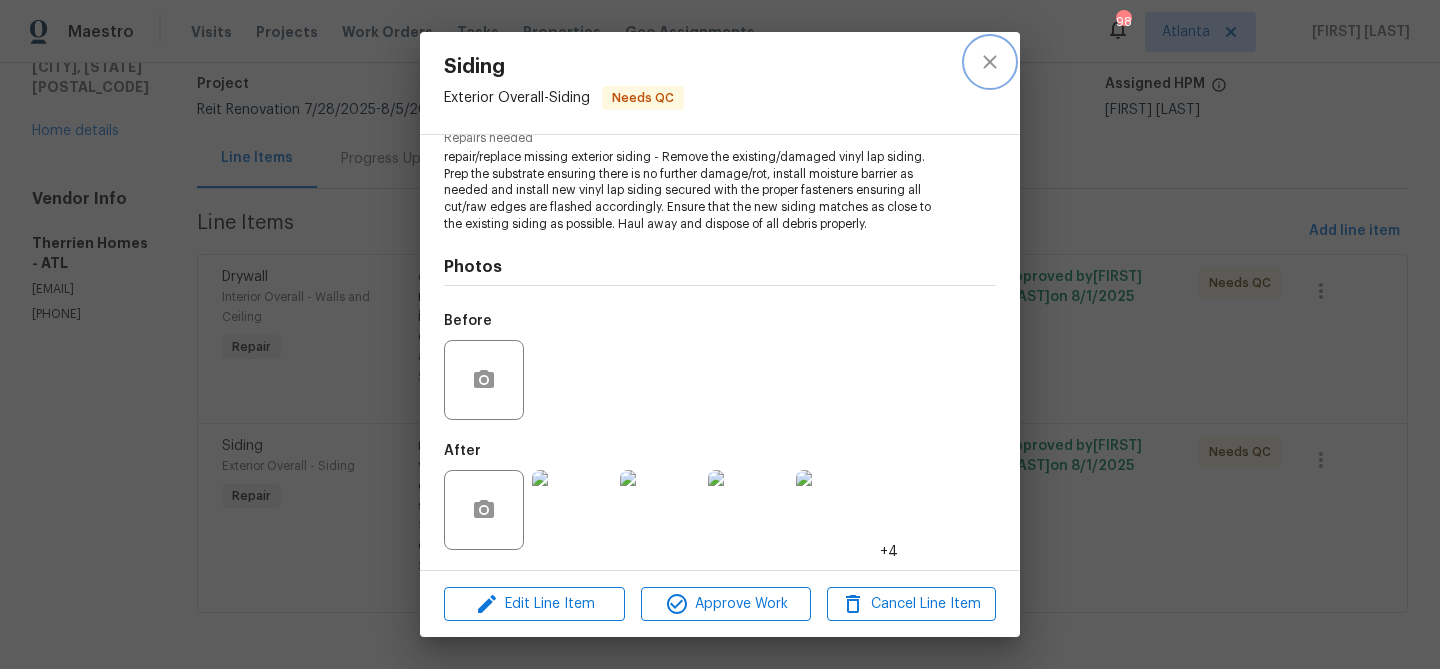 click 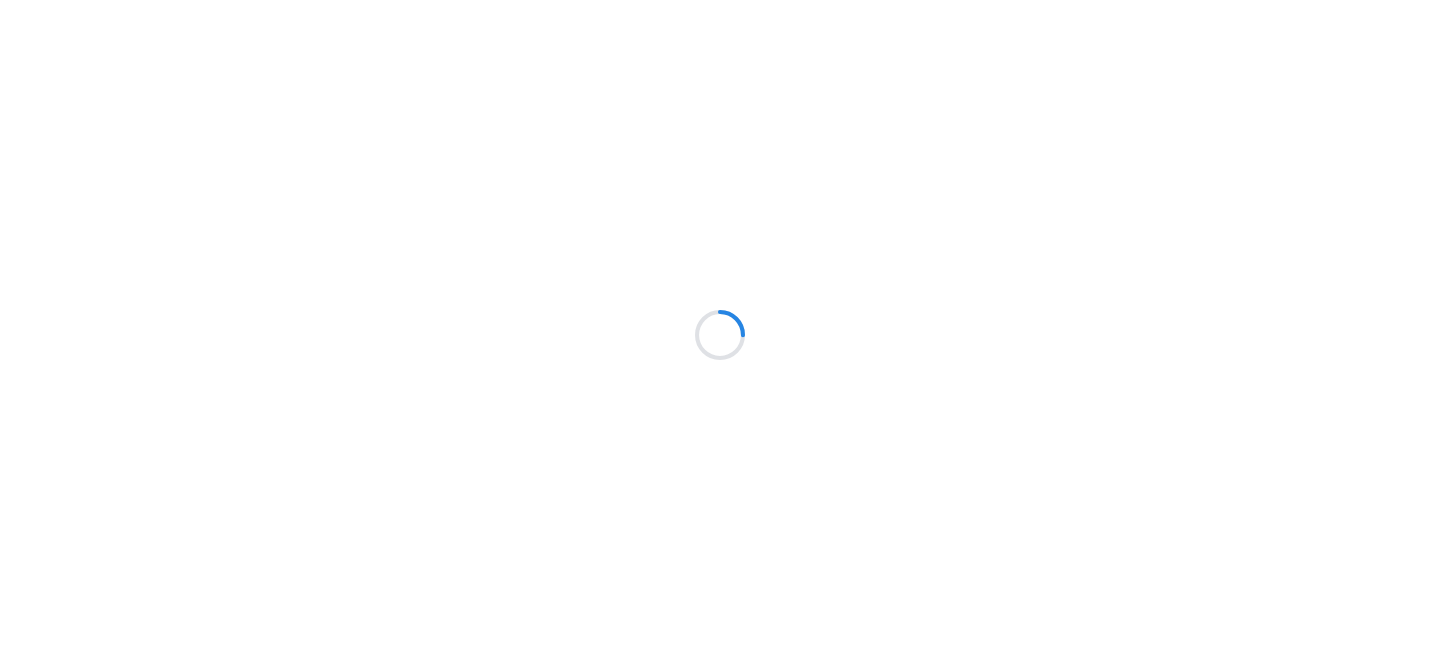 scroll, scrollTop: 0, scrollLeft: 0, axis: both 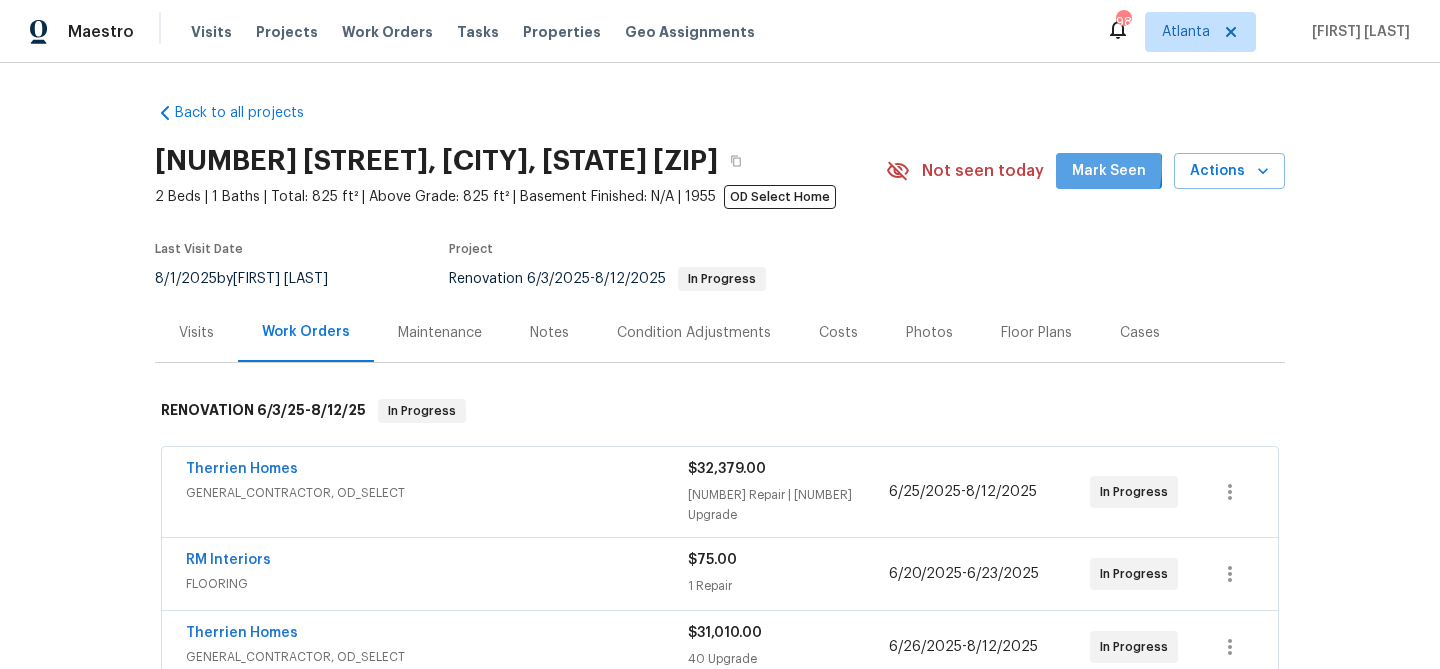 click on "Mark Seen" at bounding box center (1109, 171) 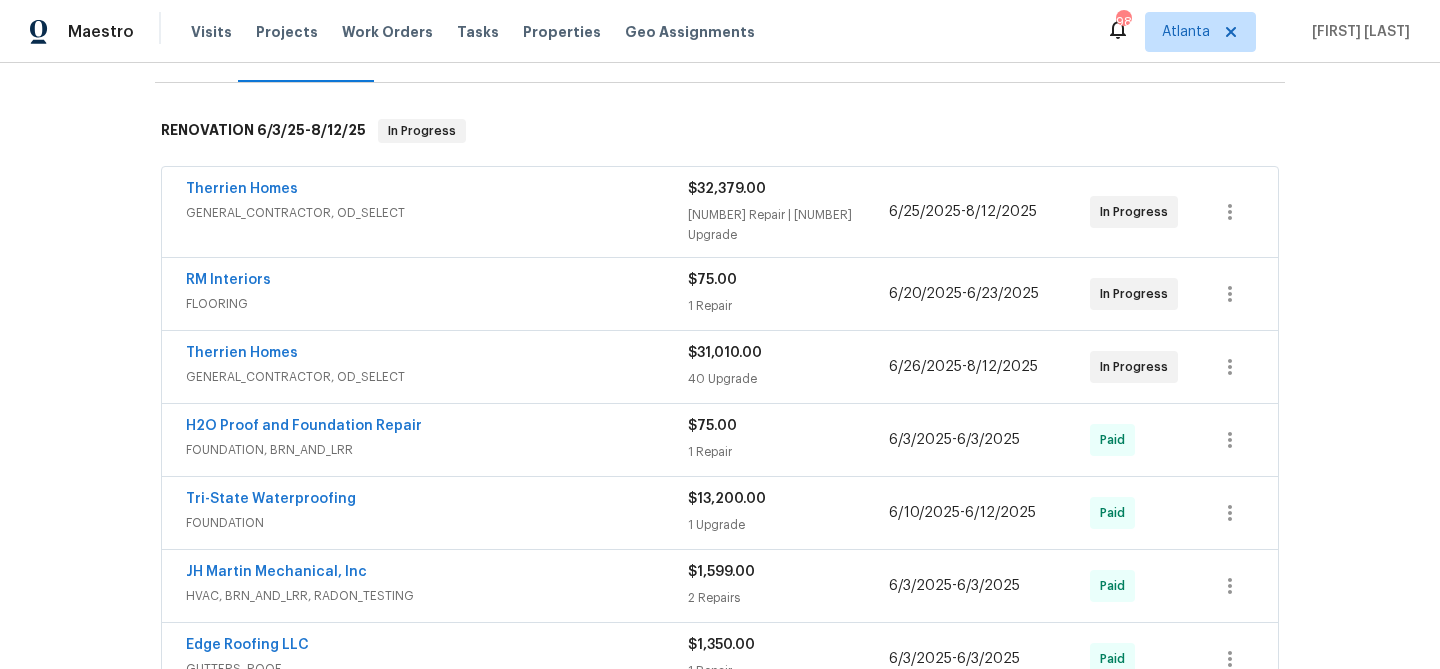 scroll, scrollTop: 262, scrollLeft: 0, axis: vertical 